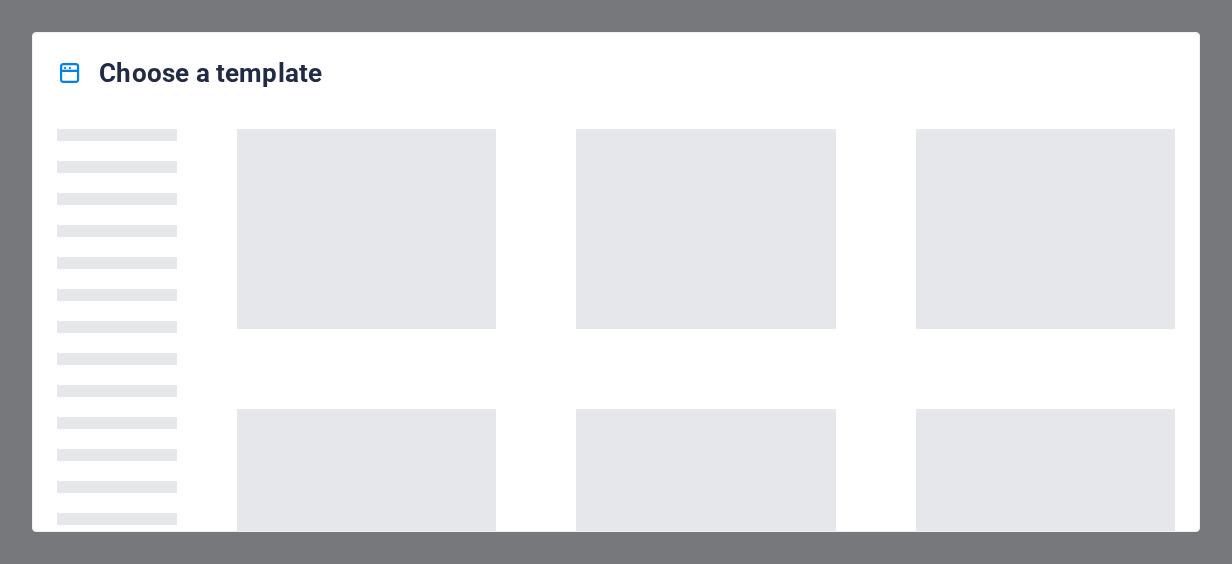 scroll, scrollTop: 0, scrollLeft: 0, axis: both 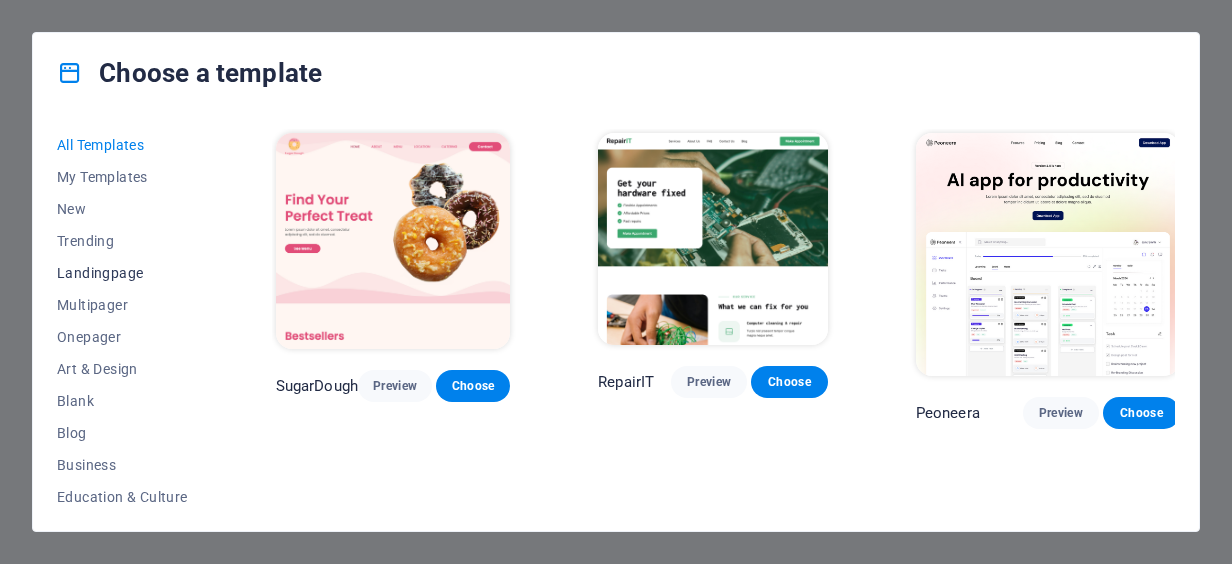 click on "Landingpage" at bounding box center (122, 273) 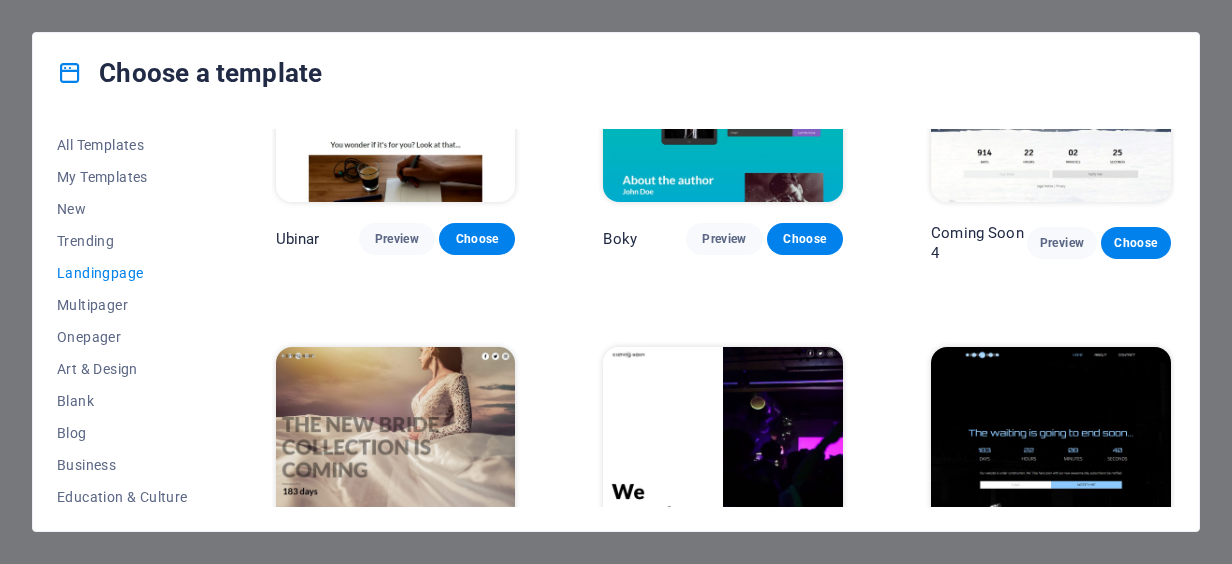 scroll, scrollTop: 2757, scrollLeft: 0, axis: vertical 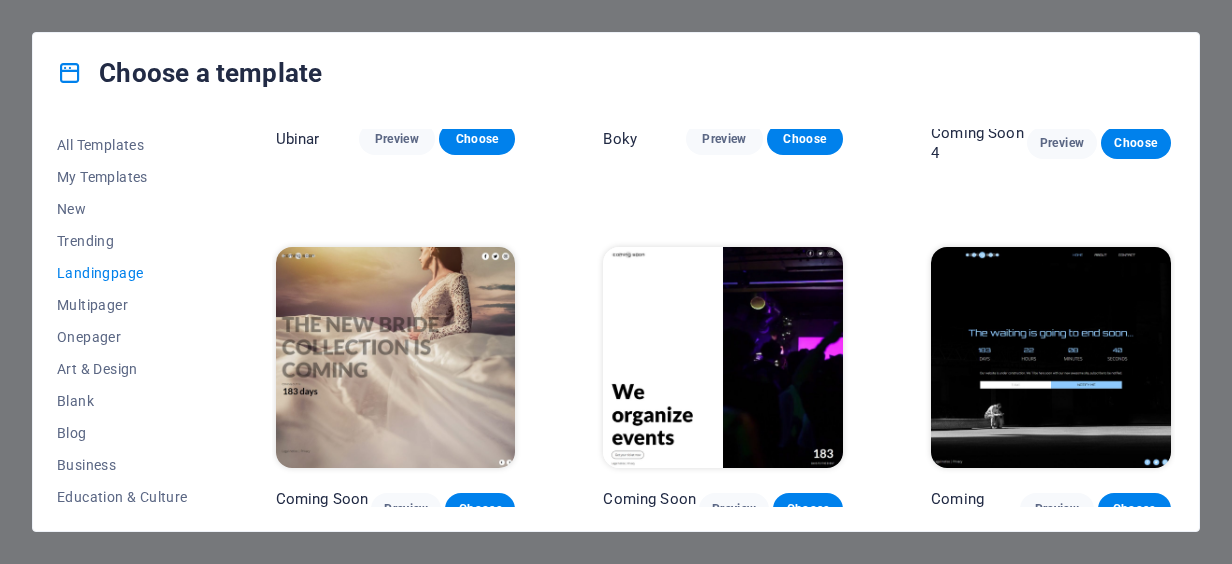 click at bounding box center (1051, 357) 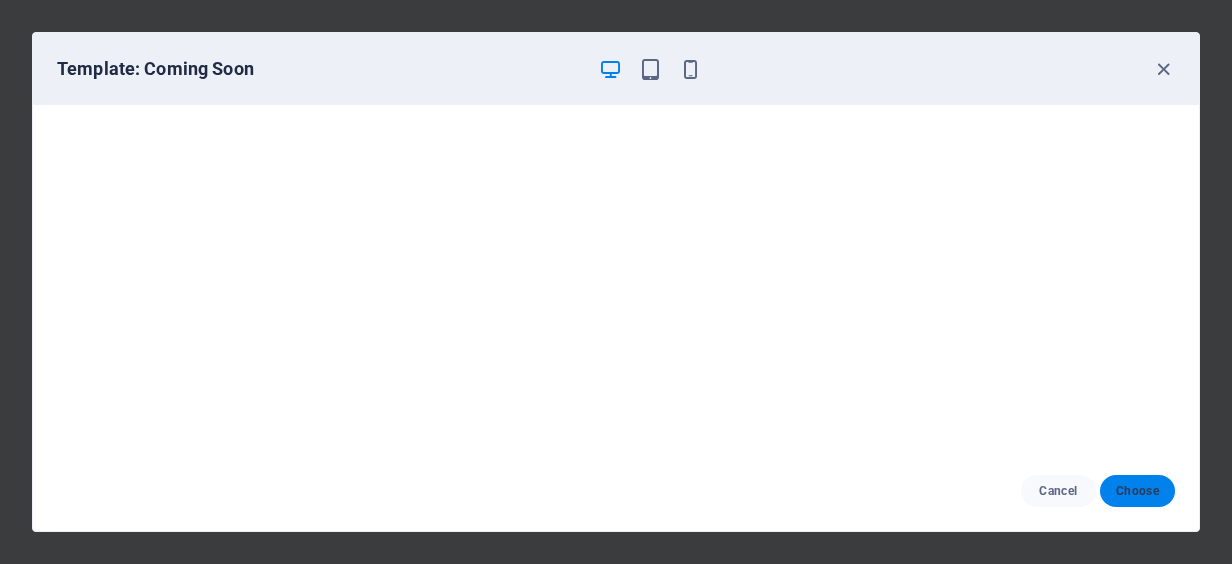 click on "Choose" at bounding box center (1137, 491) 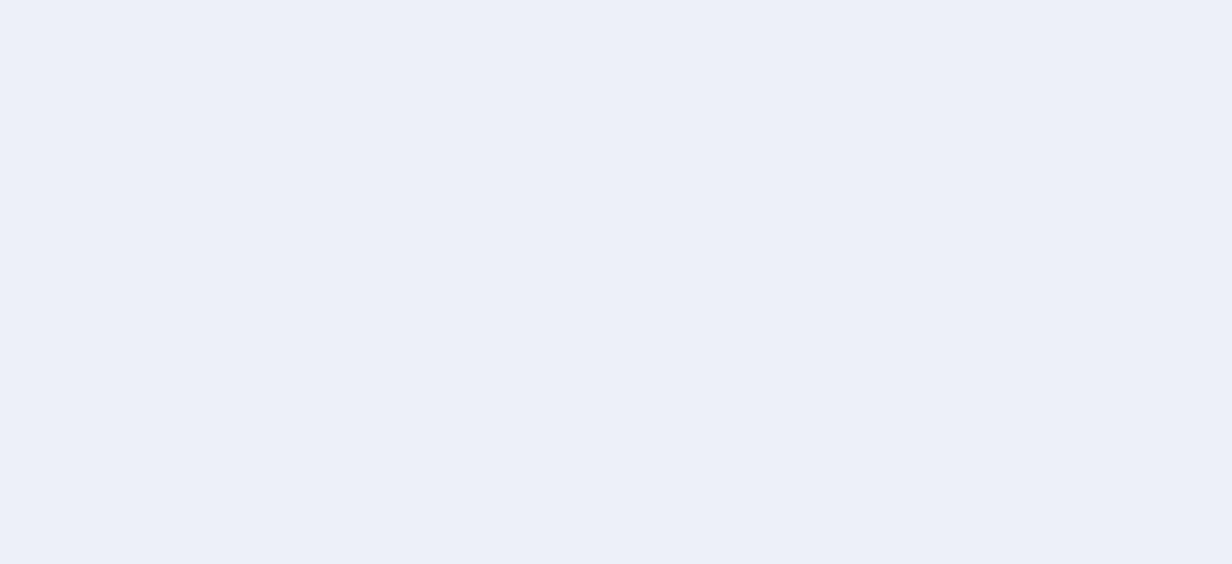 scroll, scrollTop: 0, scrollLeft: 0, axis: both 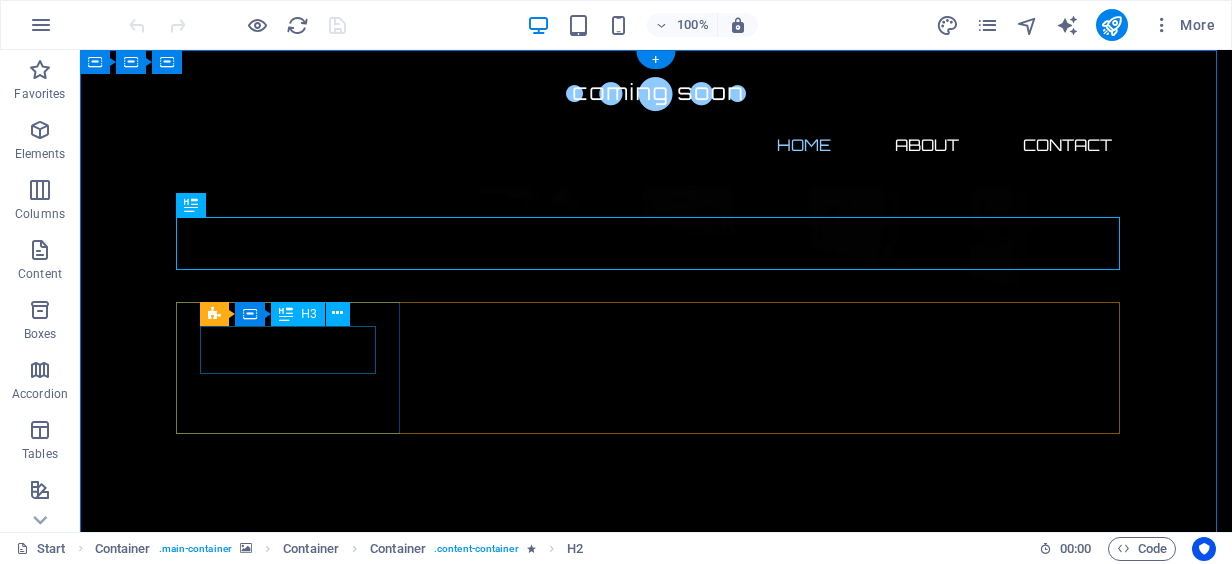 click on "0" at bounding box center (296, 2428) 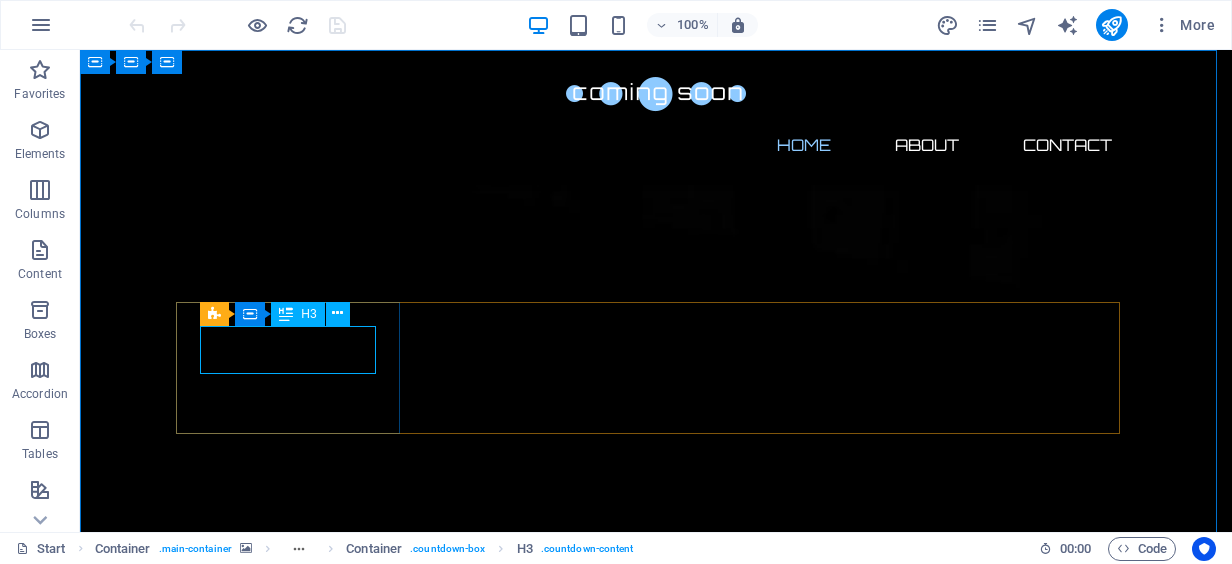 click on "H3" at bounding box center (308, 314) 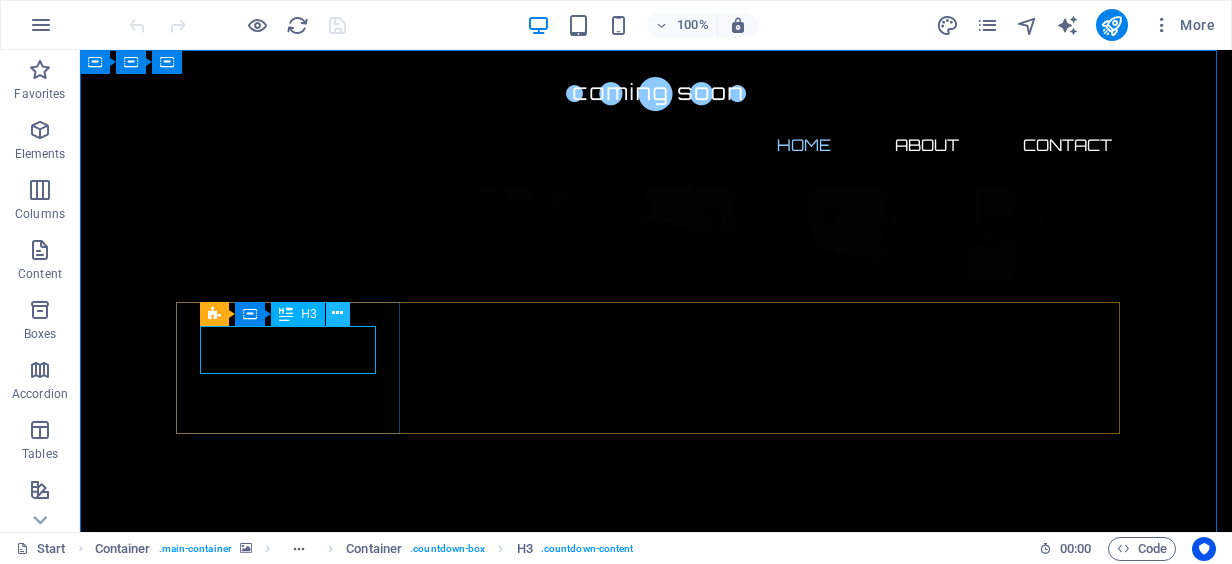 click at bounding box center (337, 313) 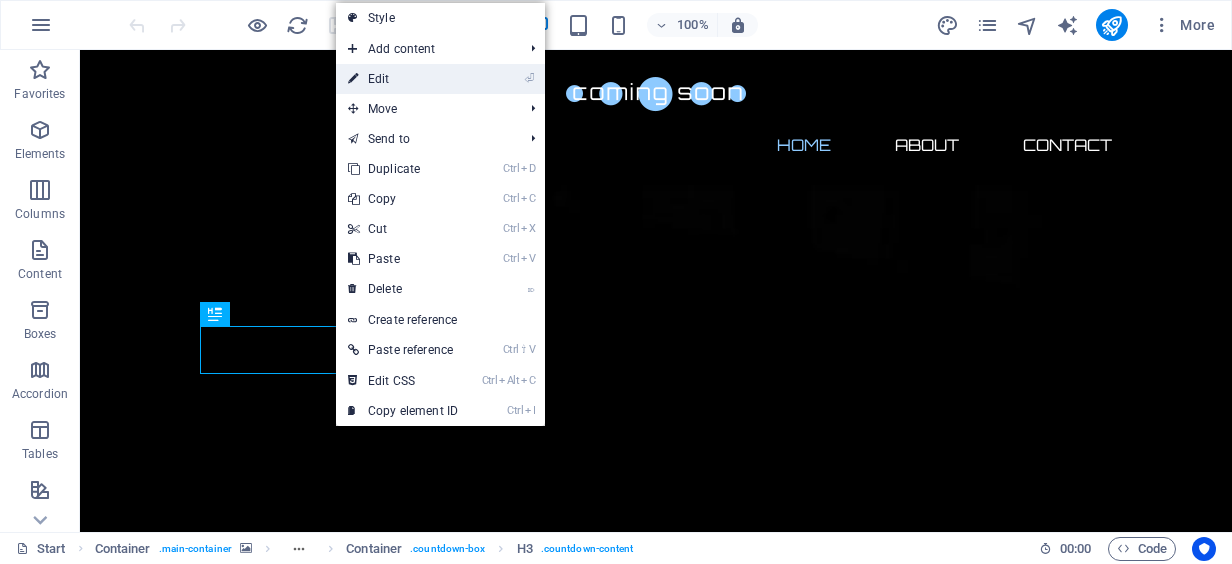 click on "⏎  Edit" at bounding box center [403, 79] 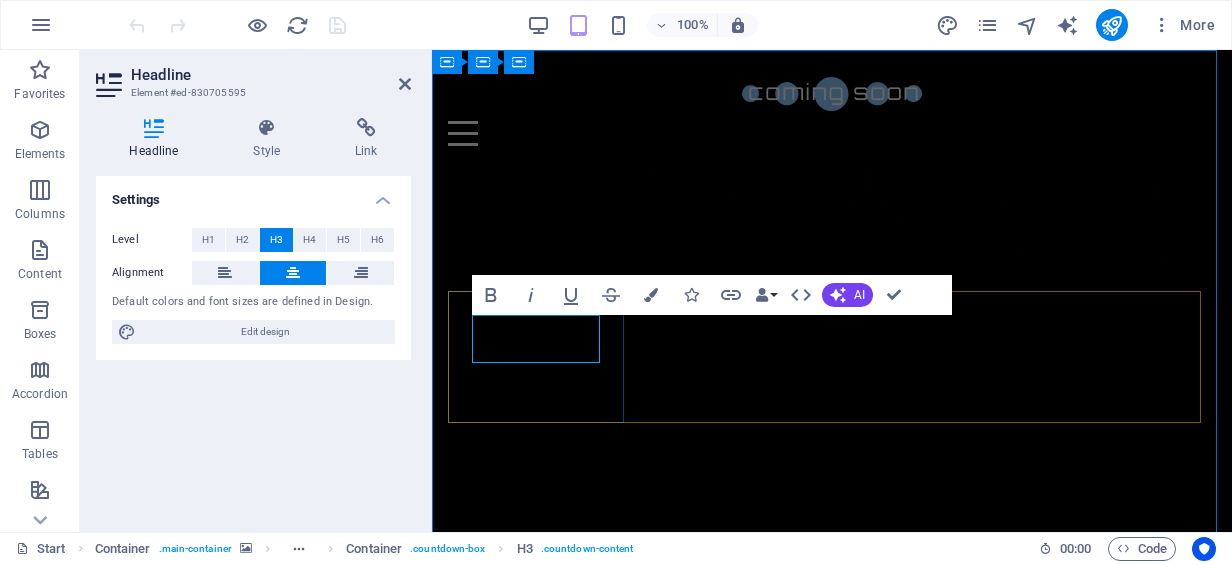 type 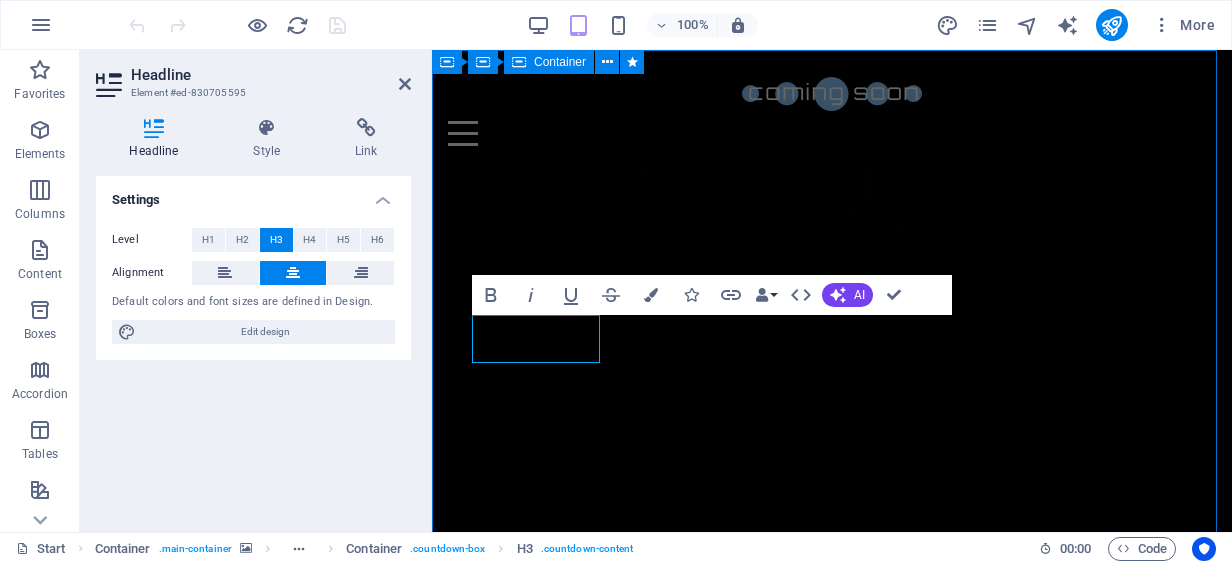 click on "The waiting is going to end soon... 180 Days 0 Hours 0 Minutes 0 Seconds Our website is under construction. We`ll be here soon with our new awesome site, subscribe to be notified.  Notify me   I have read and understand the privacy policy. Unreadable? Load new" at bounding box center [832, 2790] 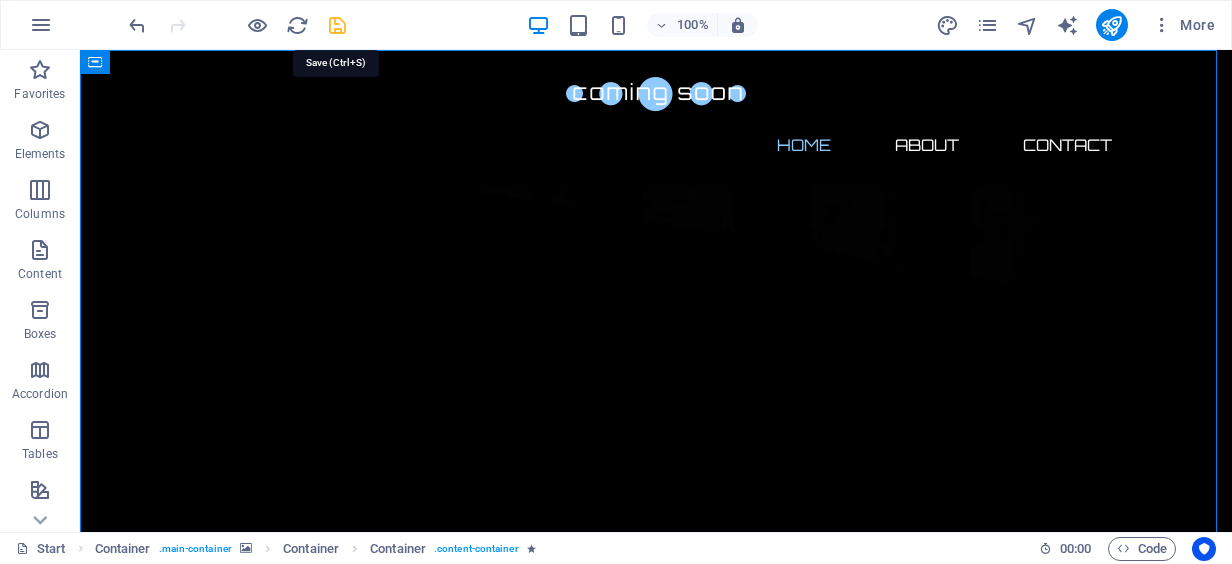click at bounding box center (337, 25) 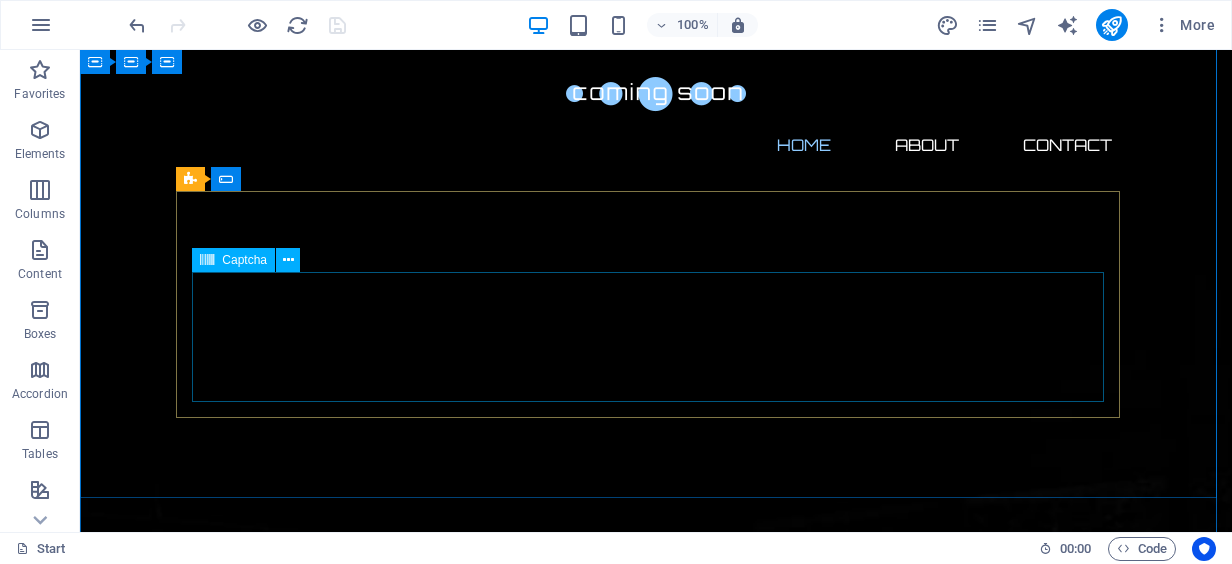 scroll, scrollTop: 300, scrollLeft: 0, axis: vertical 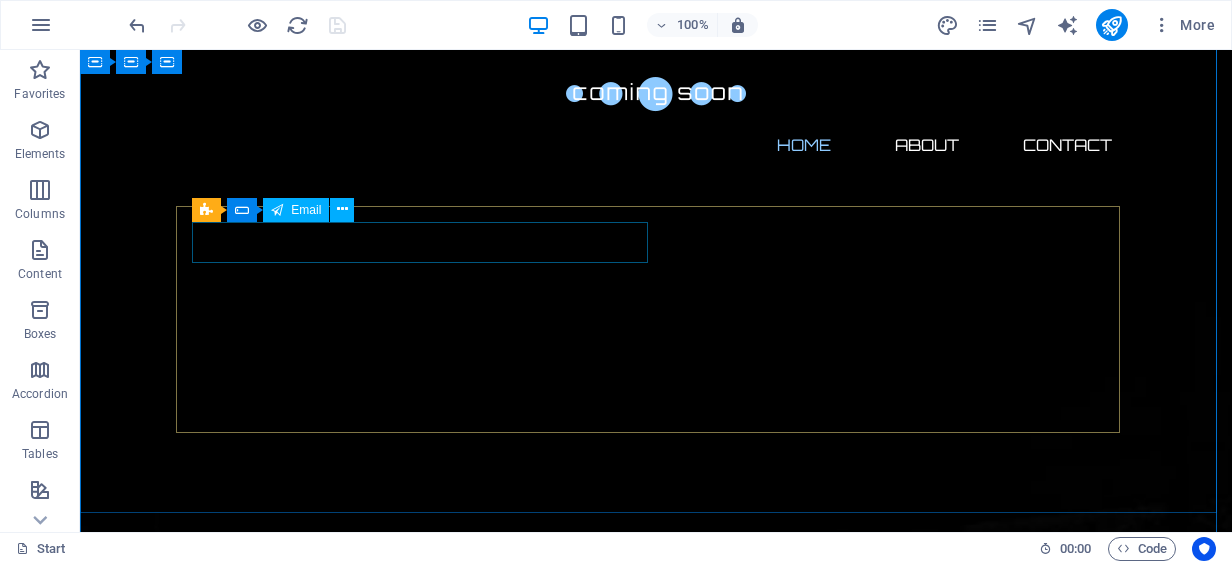 click on "Email" at bounding box center [306, 210] 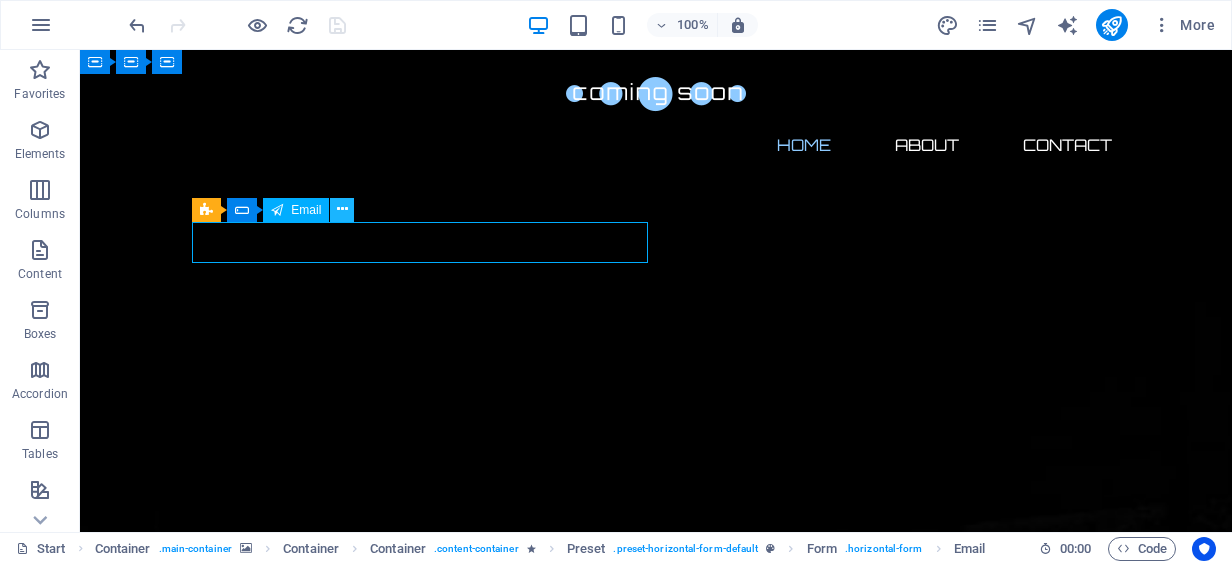 click at bounding box center (342, 210) 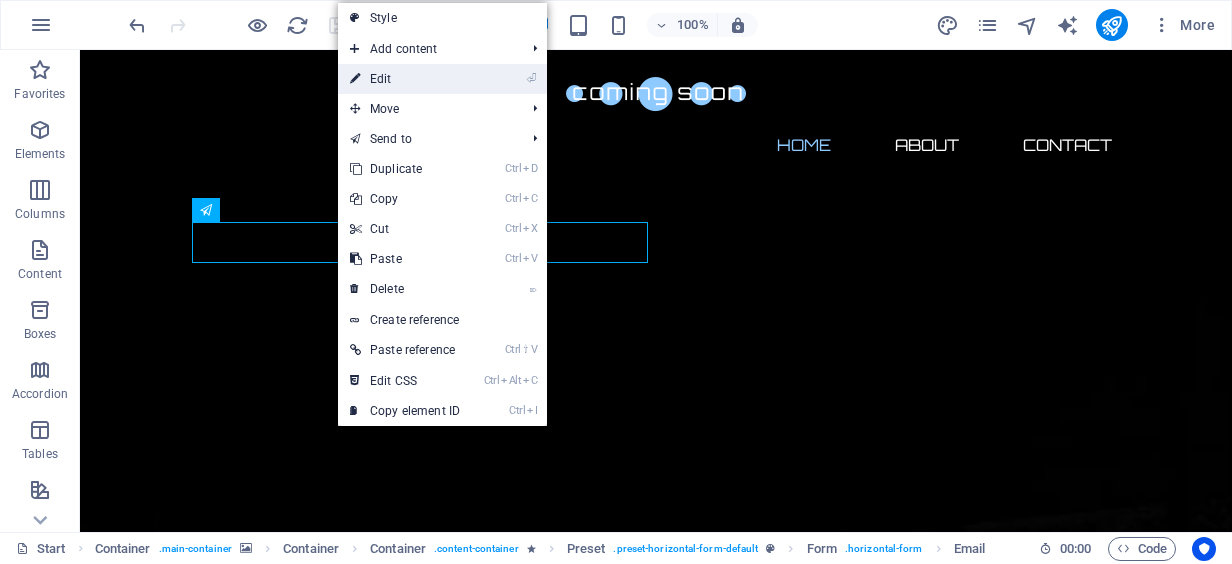 click on "⏎  Edit" at bounding box center (405, 79) 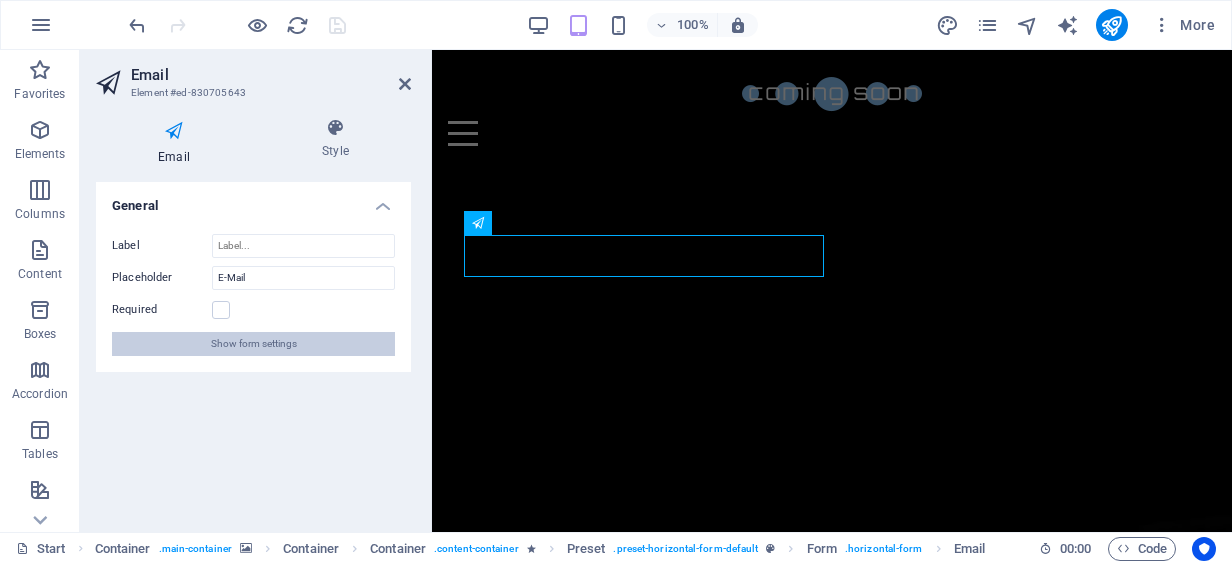 click on "Show form settings" at bounding box center [254, 344] 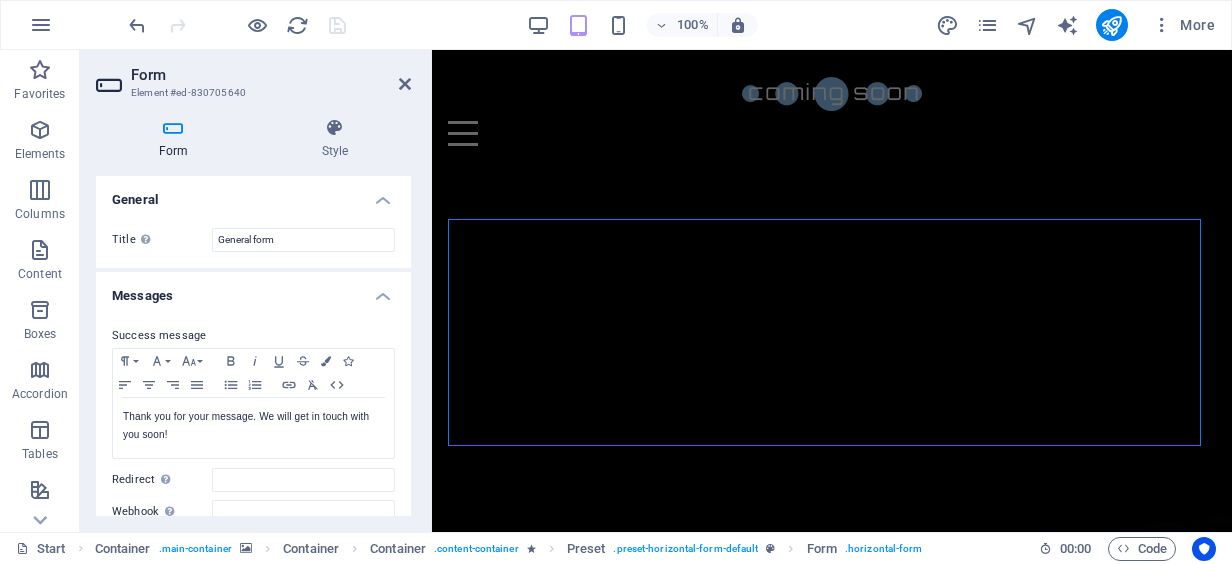 scroll, scrollTop: 100, scrollLeft: 0, axis: vertical 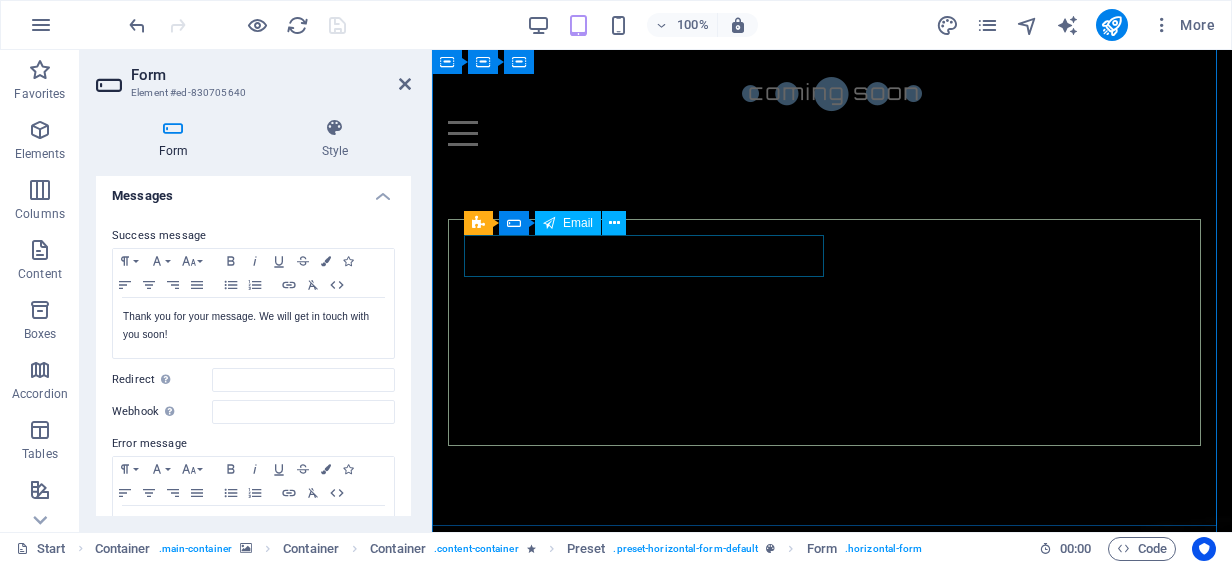 click 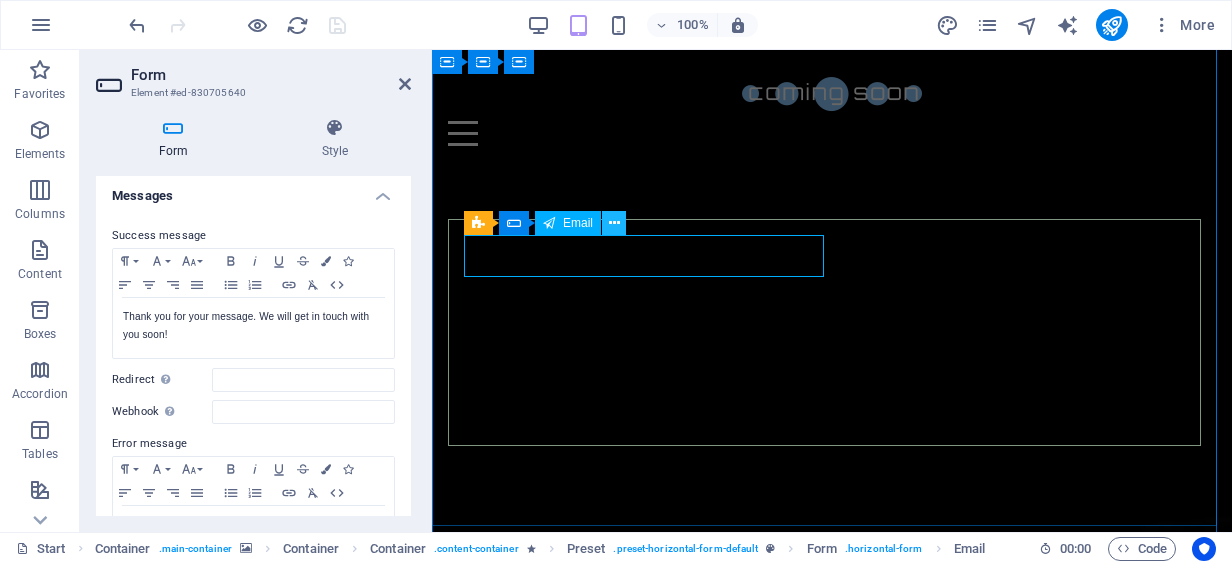 click at bounding box center [614, 223] 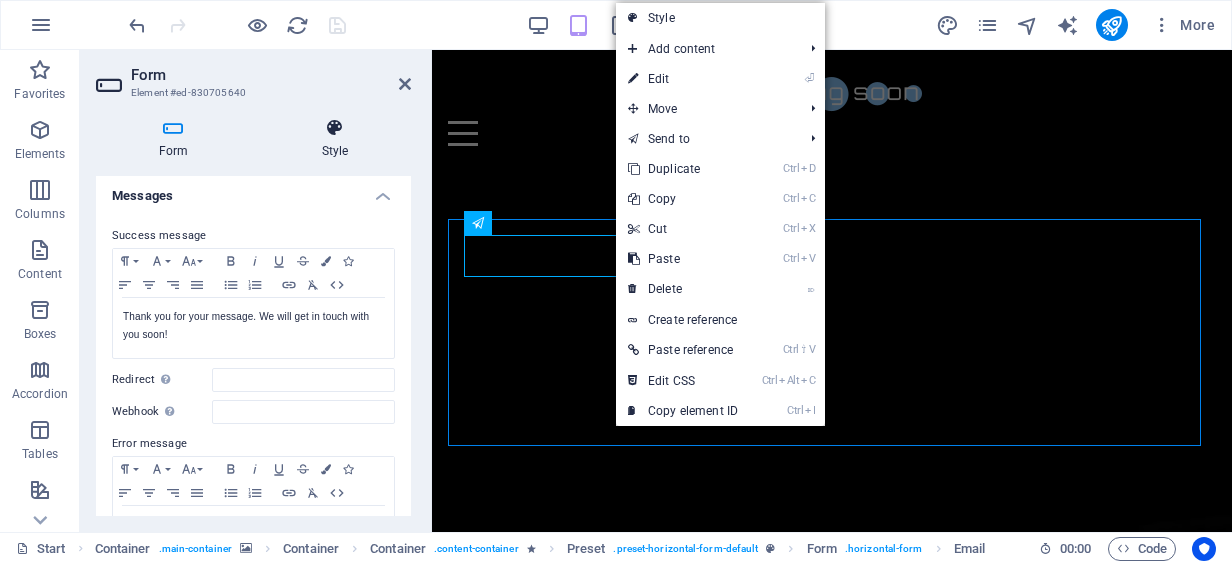 click on "Style" at bounding box center [335, 139] 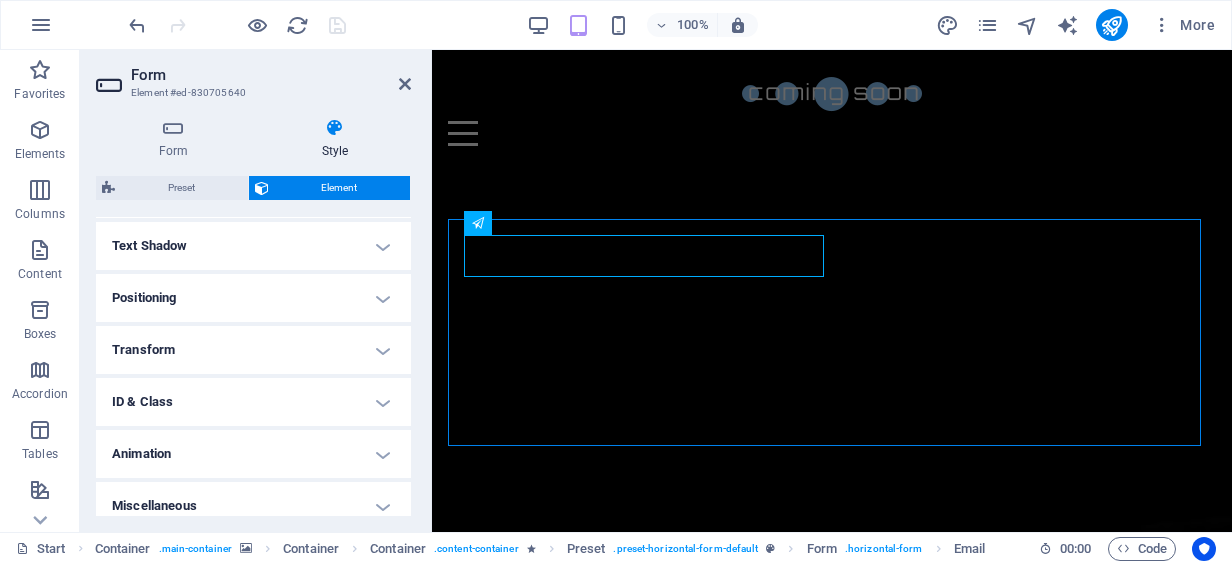 scroll, scrollTop: 545, scrollLeft: 0, axis: vertical 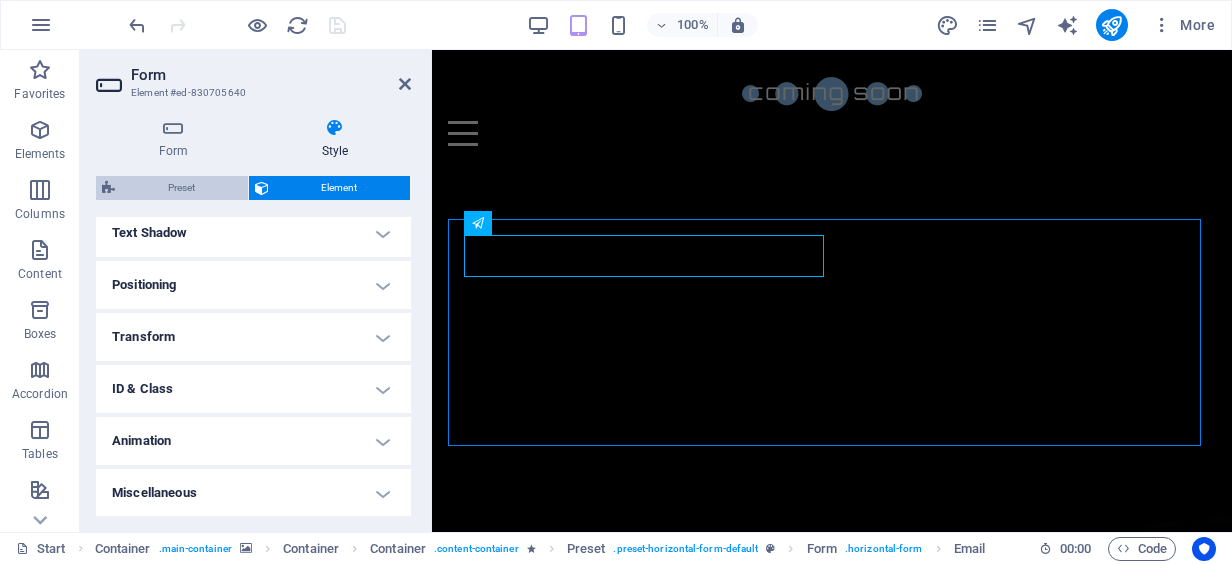 click on "Preset" at bounding box center (181, 188) 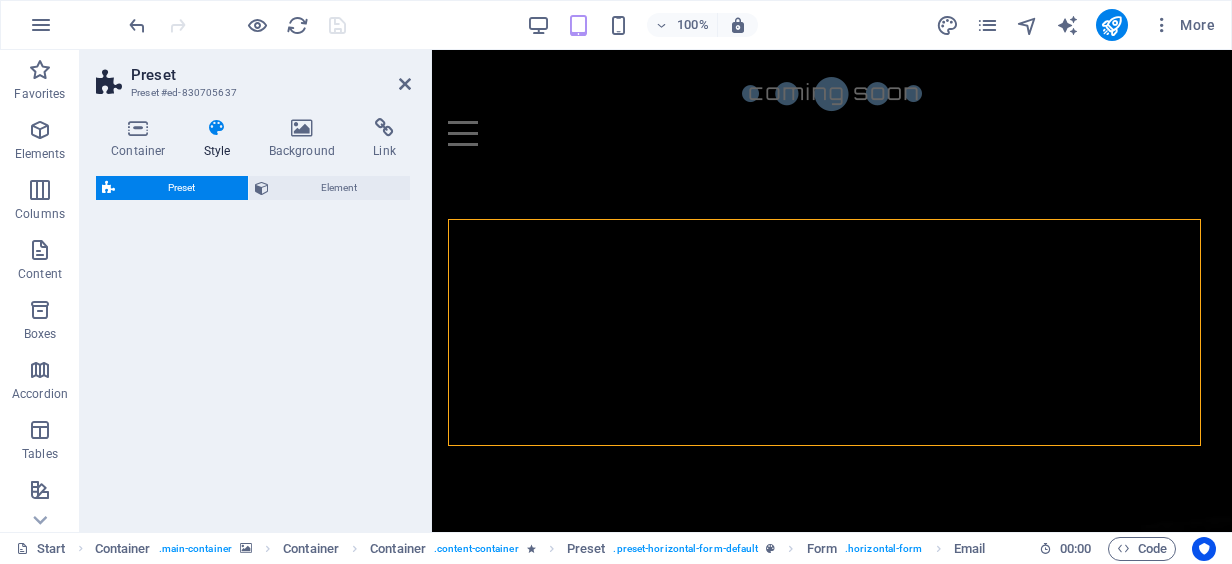 select on "px" 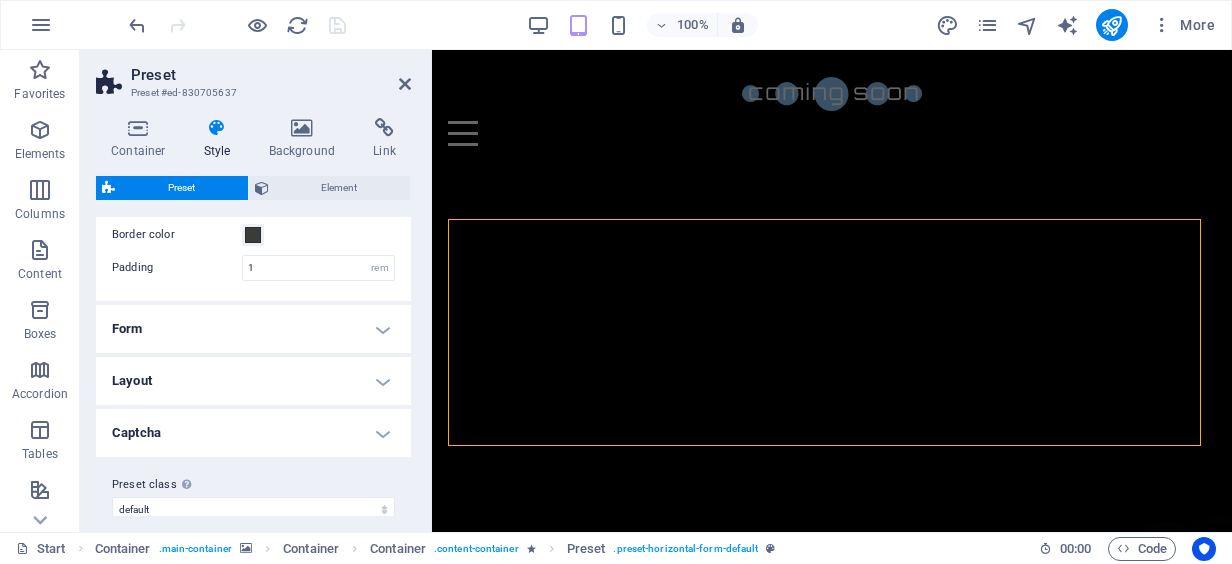 scroll, scrollTop: 167, scrollLeft: 0, axis: vertical 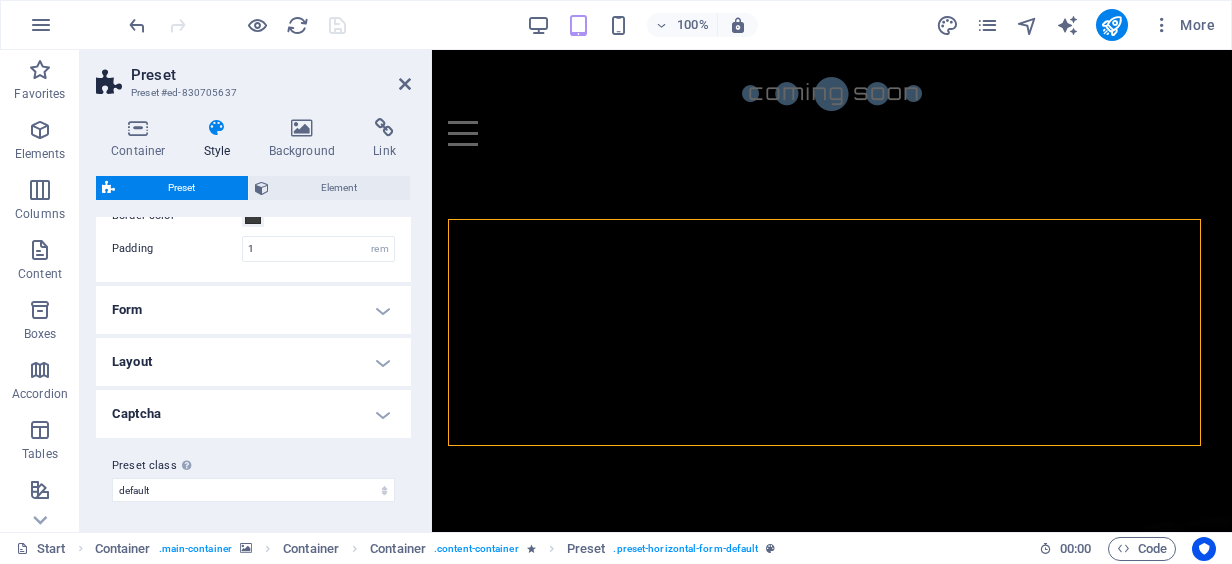 click on "Captcha" at bounding box center [253, 414] 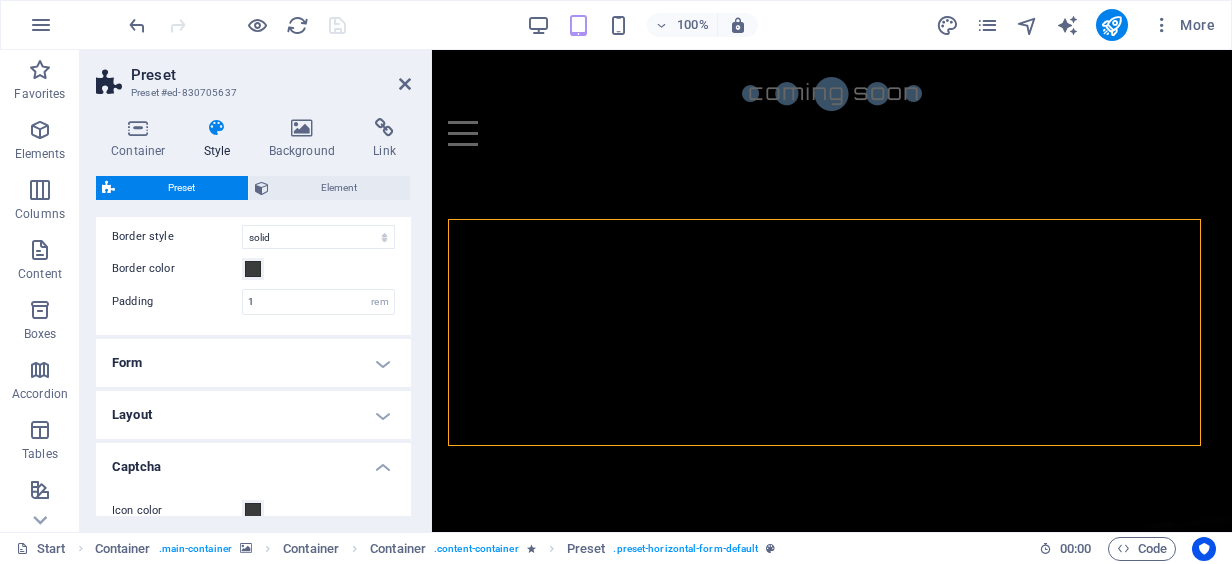 scroll, scrollTop: 86, scrollLeft: 0, axis: vertical 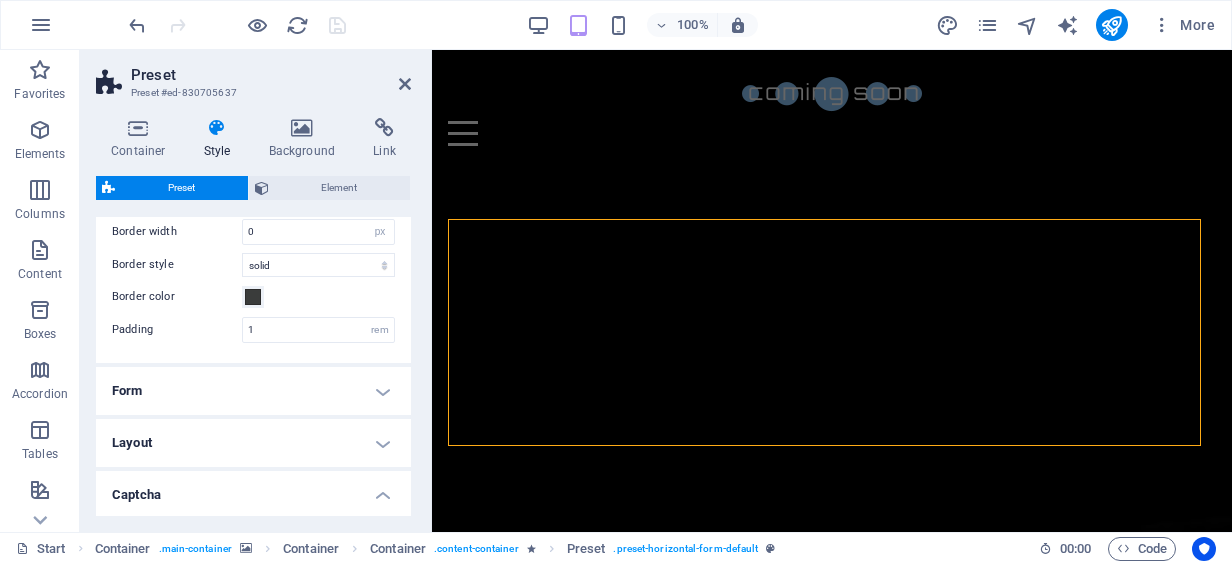 click on "Form" at bounding box center [253, 391] 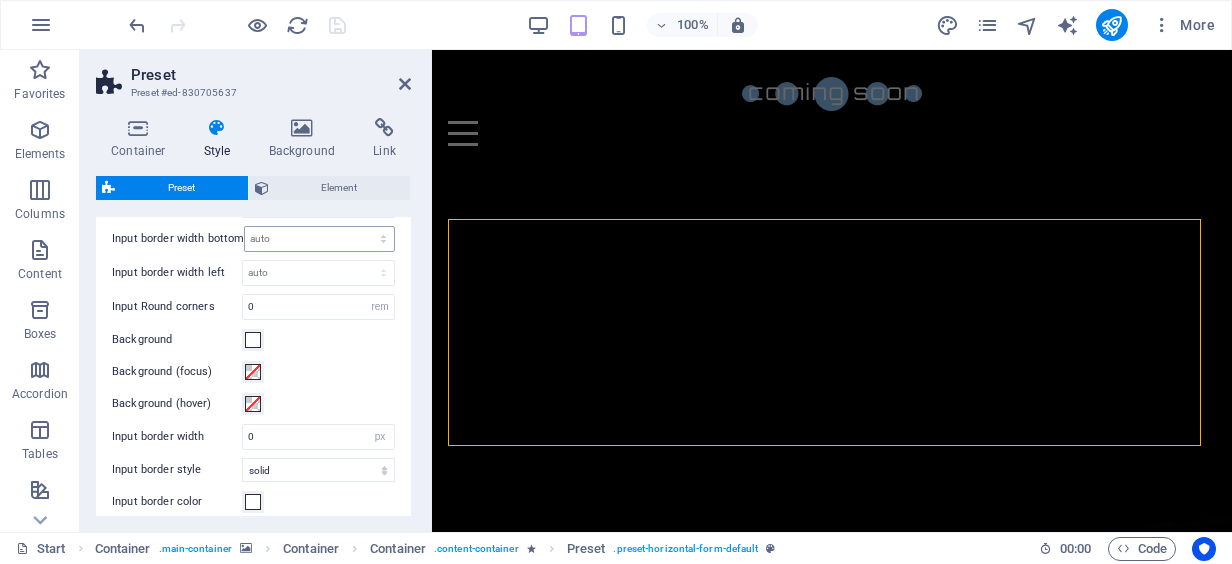 scroll, scrollTop: 0, scrollLeft: 0, axis: both 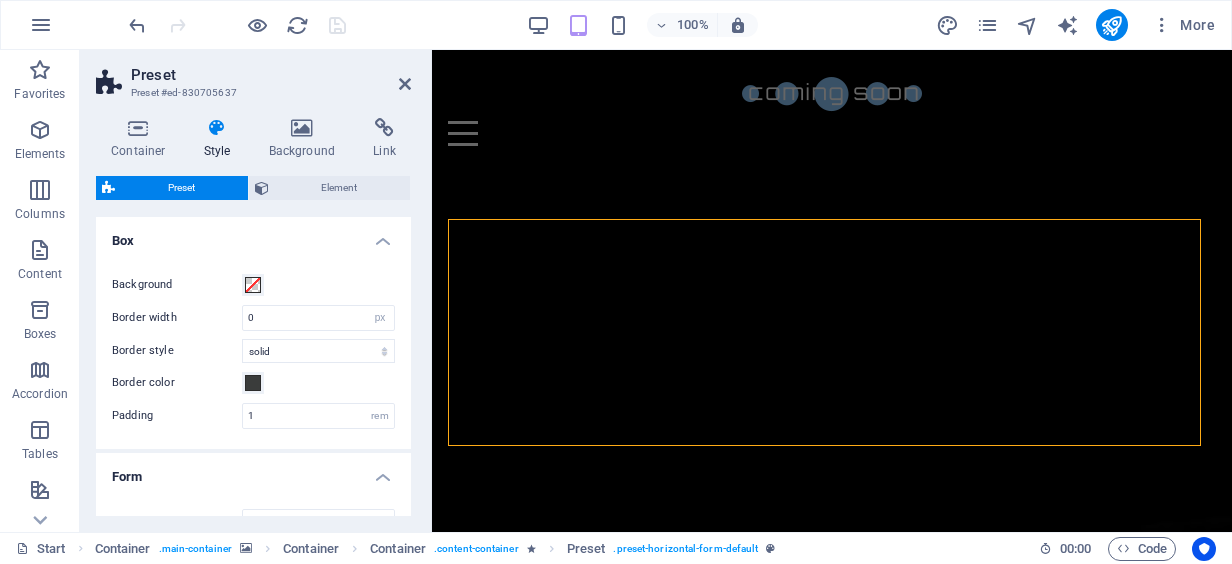 click on "Box" at bounding box center (253, 235) 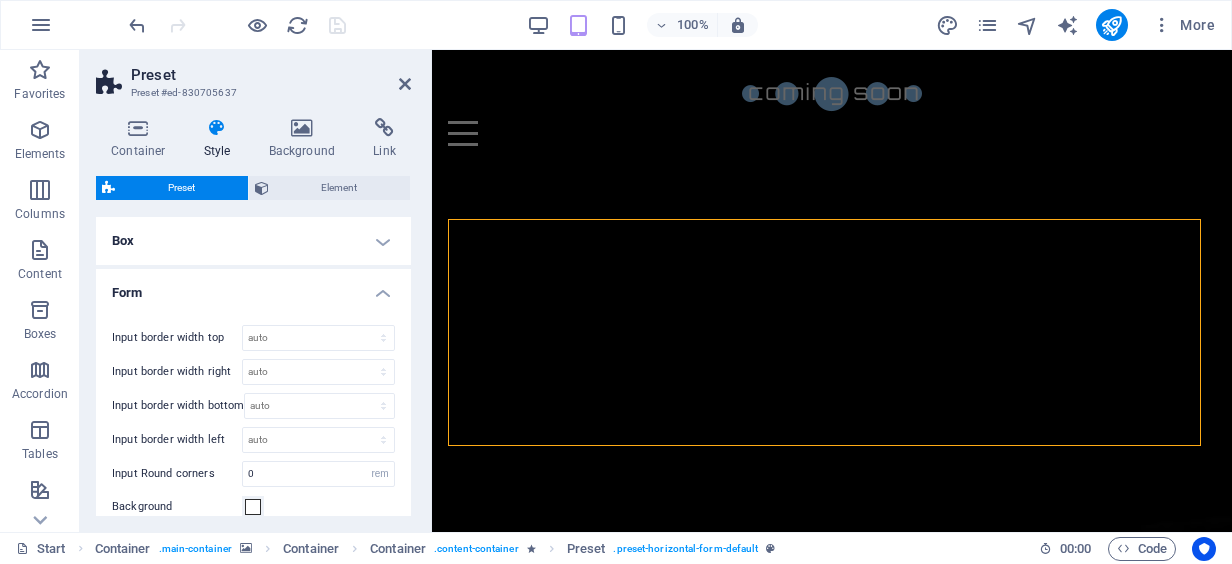 click on "Form" at bounding box center (253, 287) 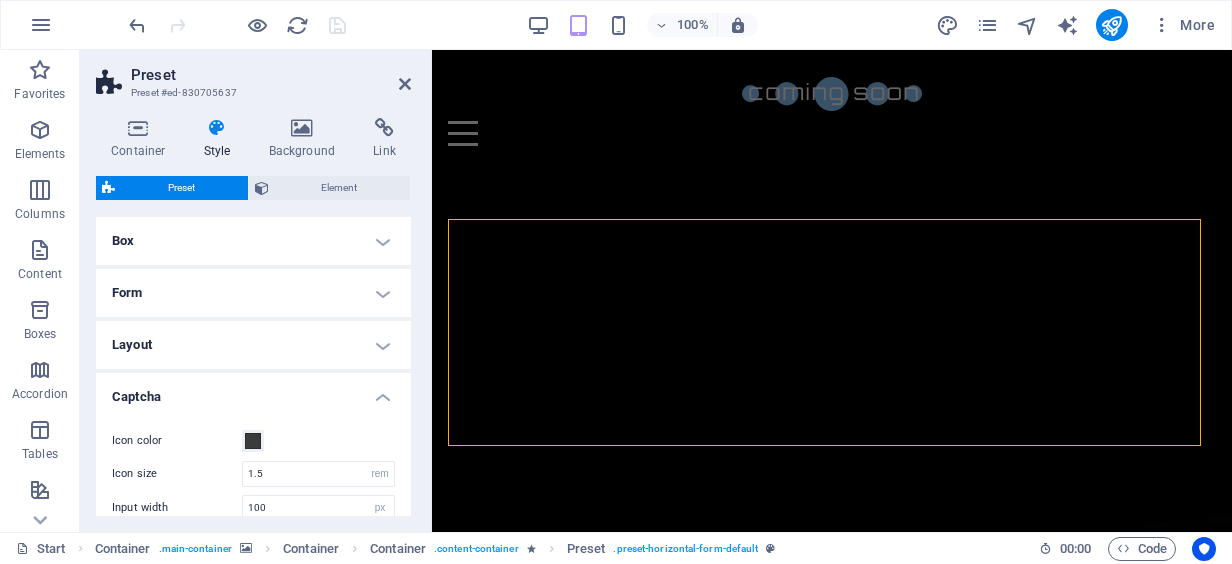 click on "Captcha" at bounding box center [253, 391] 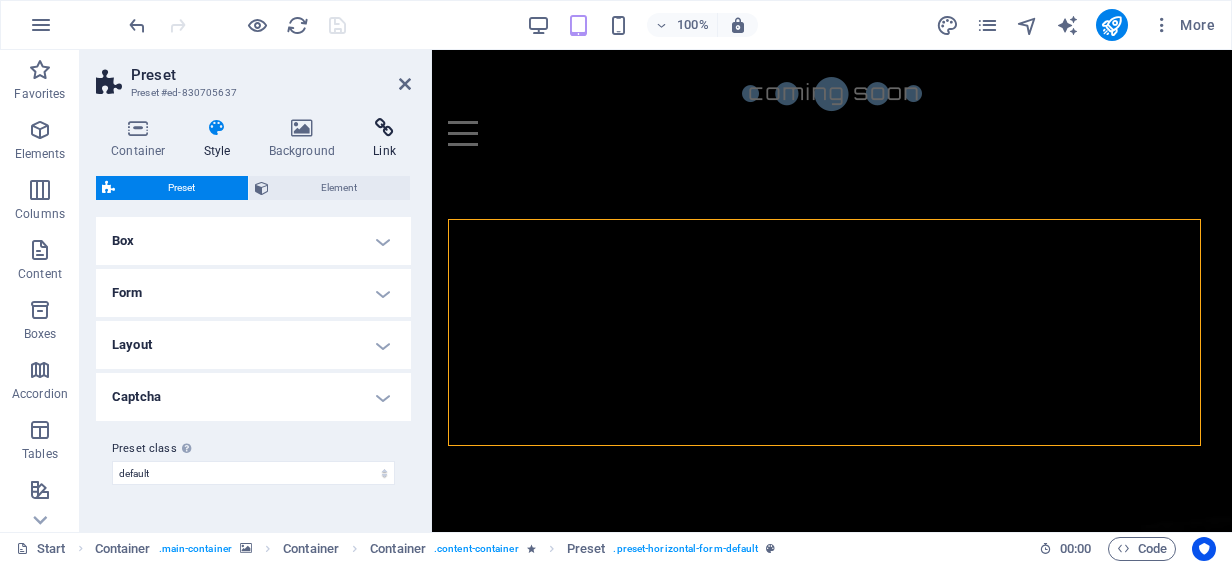 click on "Link" at bounding box center [384, 139] 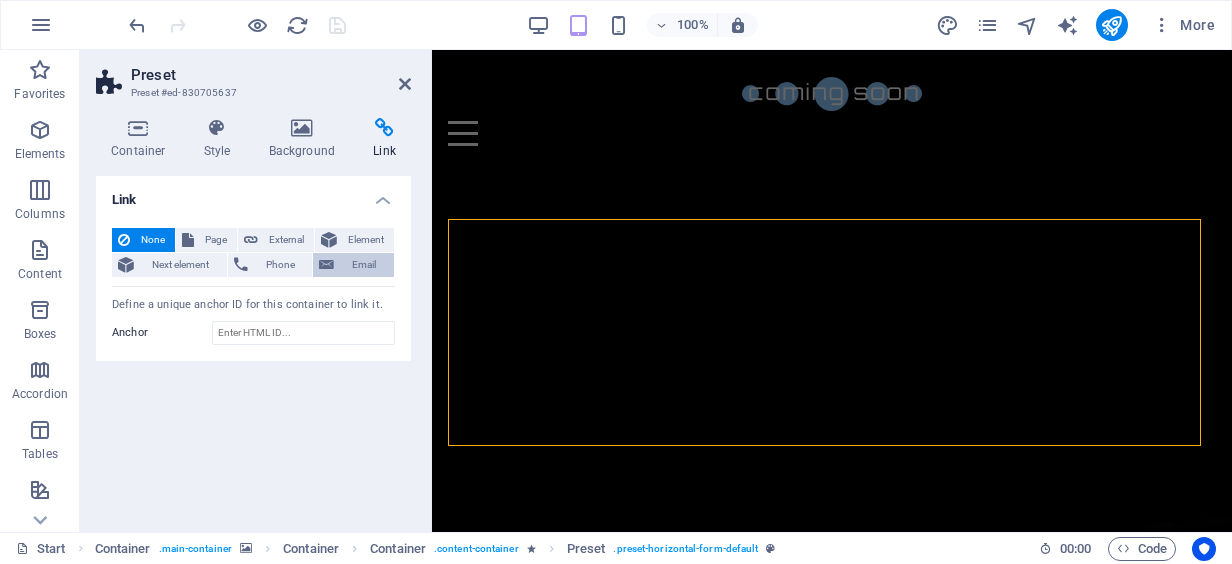 click on "Email" at bounding box center [364, 265] 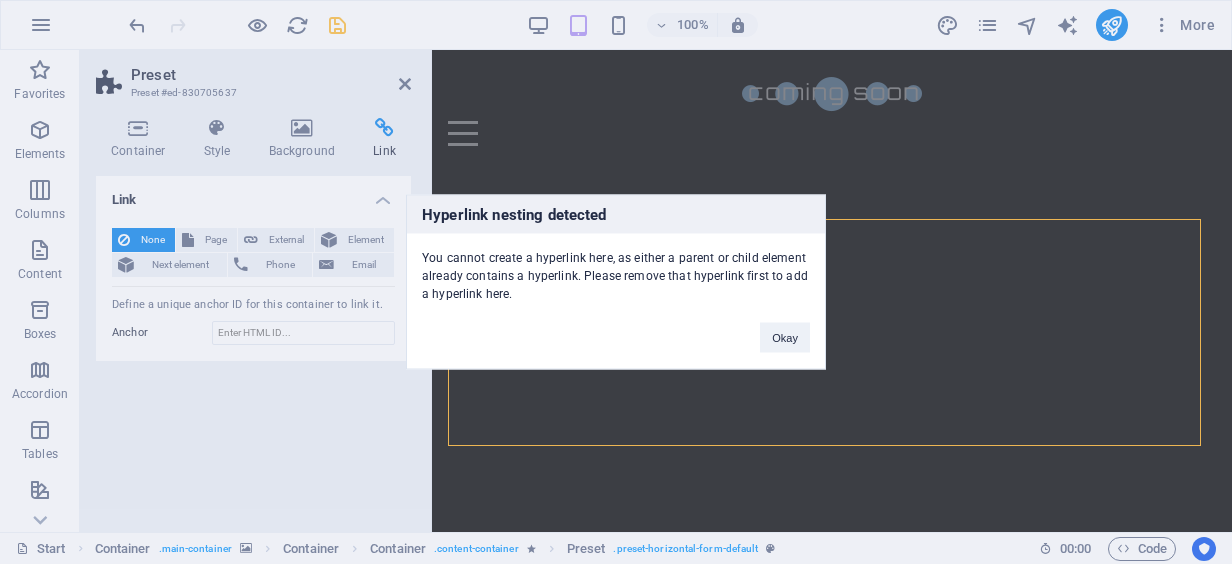 click on "Hyperlink nesting detected You cannot create a hyperlink here, as either a parent or child element already contains a hyperlink. Please remove that hyperlink first to add a hyperlink here. Okay" at bounding box center (616, 282) 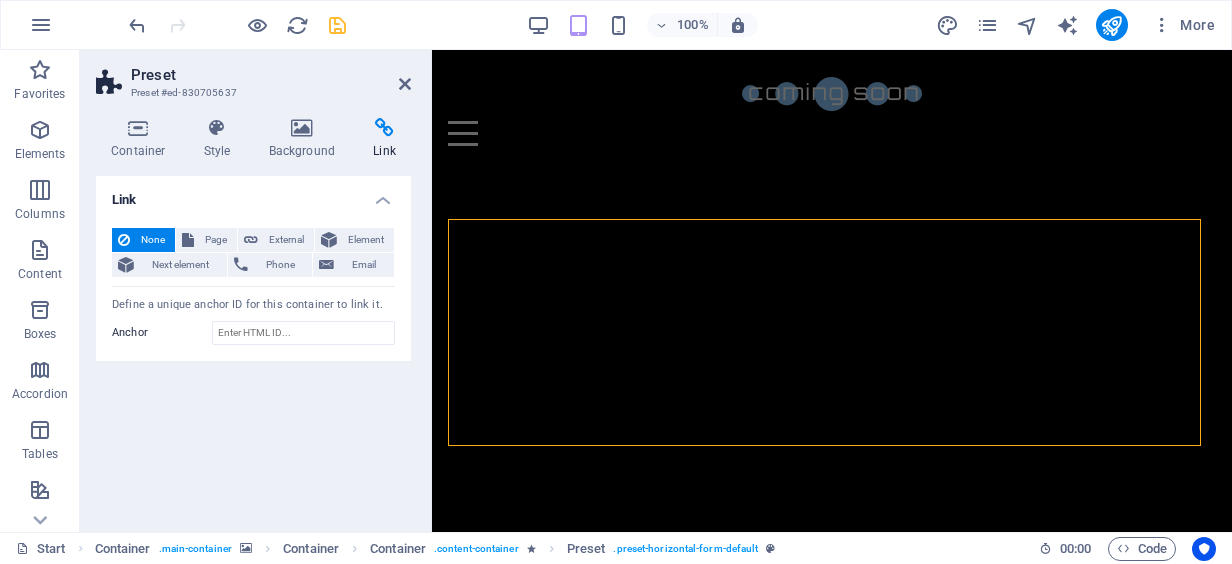 click on "Container" at bounding box center (142, 139) 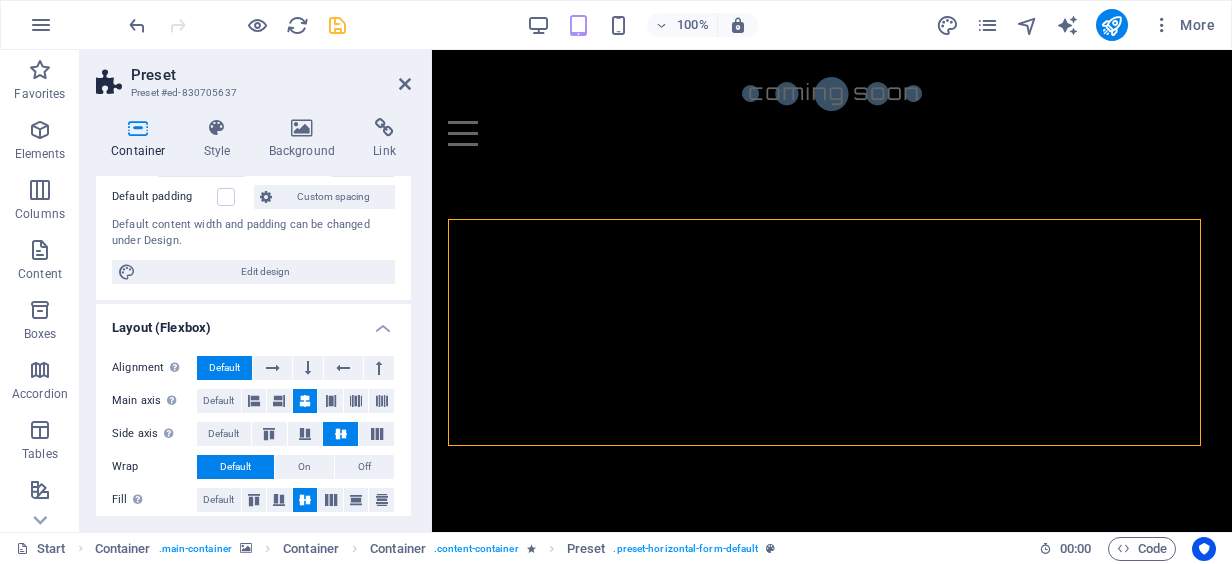 scroll, scrollTop: 200, scrollLeft: 0, axis: vertical 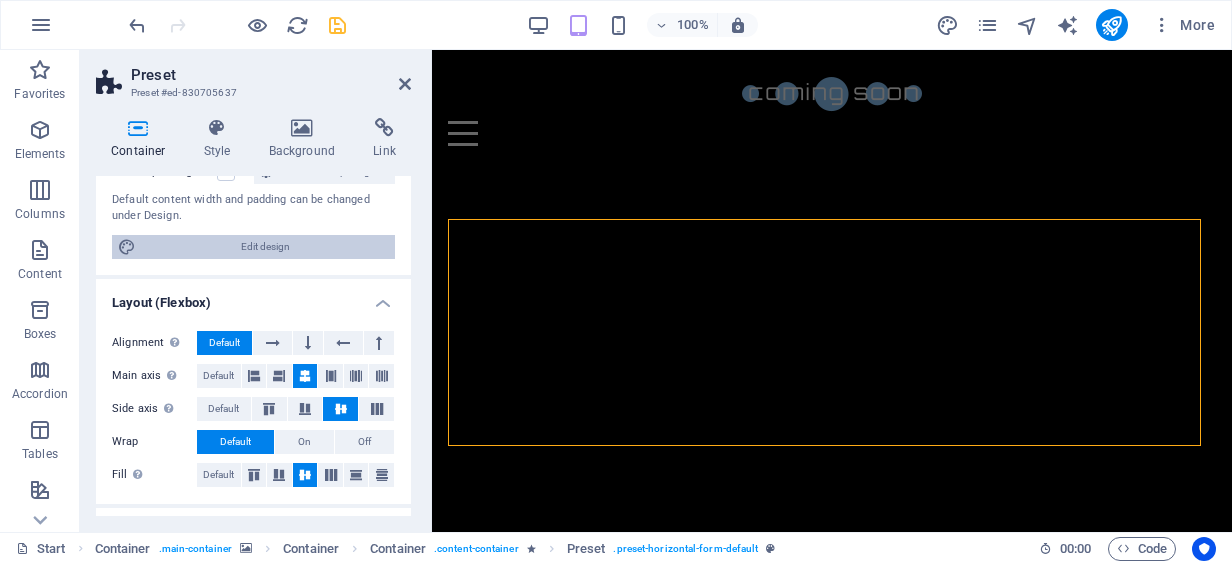 click on "Edit design" at bounding box center (265, 247) 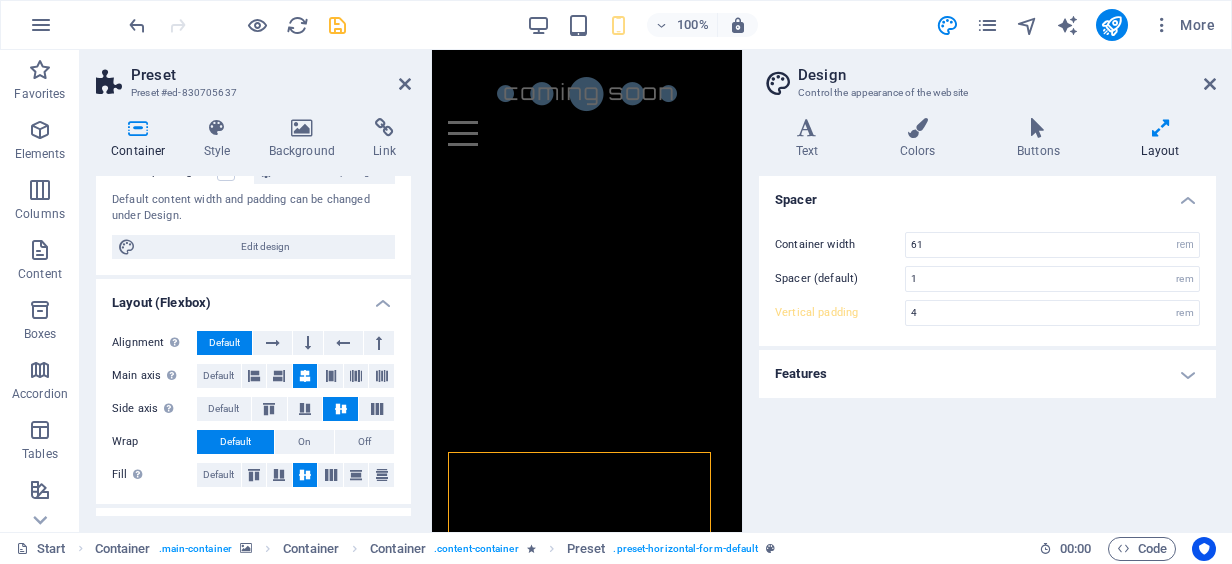 click on "Features" at bounding box center [987, 374] 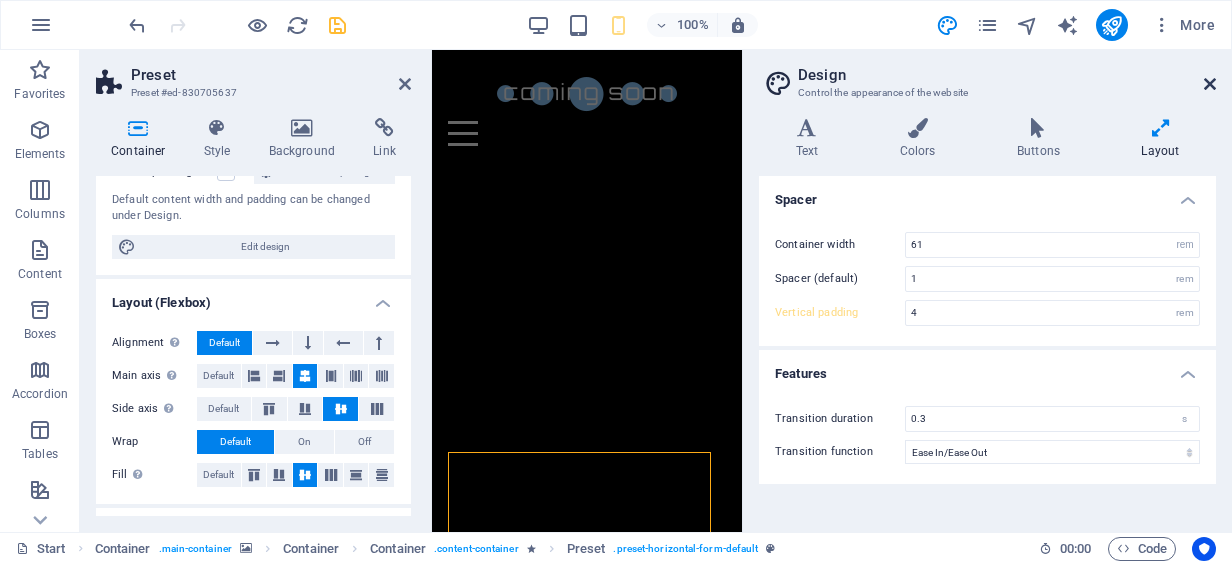 click at bounding box center [1210, 84] 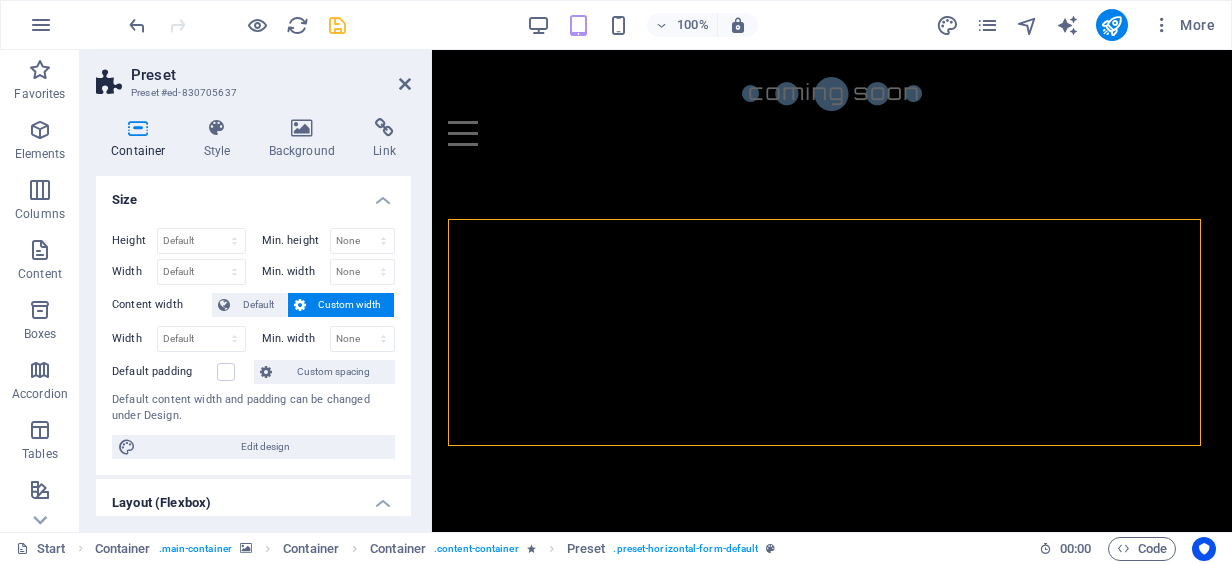 scroll, scrollTop: 0, scrollLeft: 0, axis: both 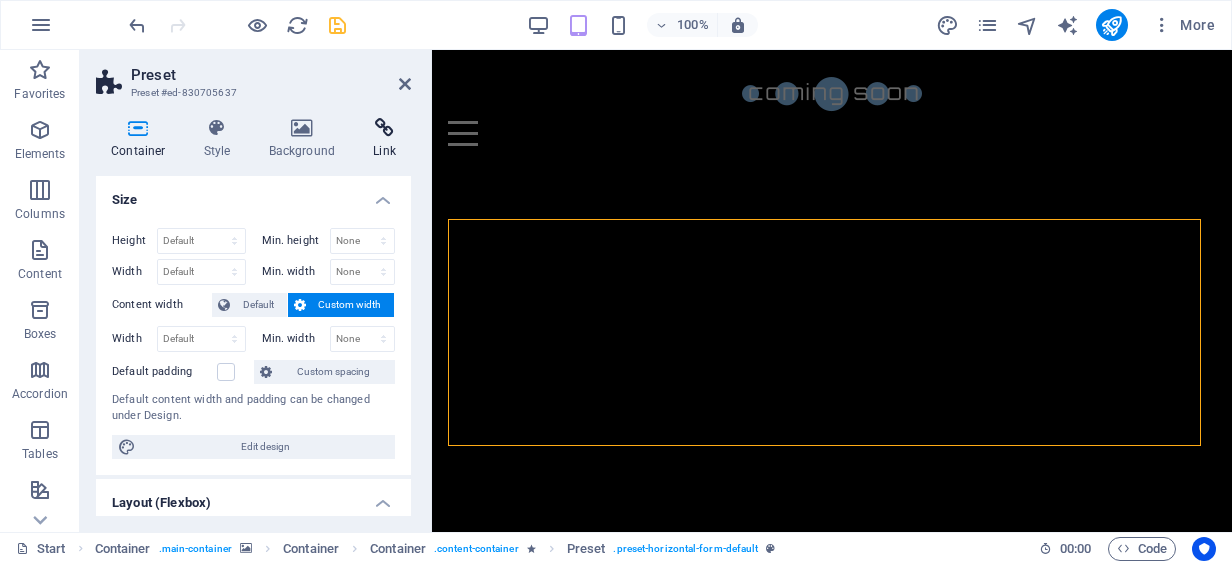 click at bounding box center (384, 128) 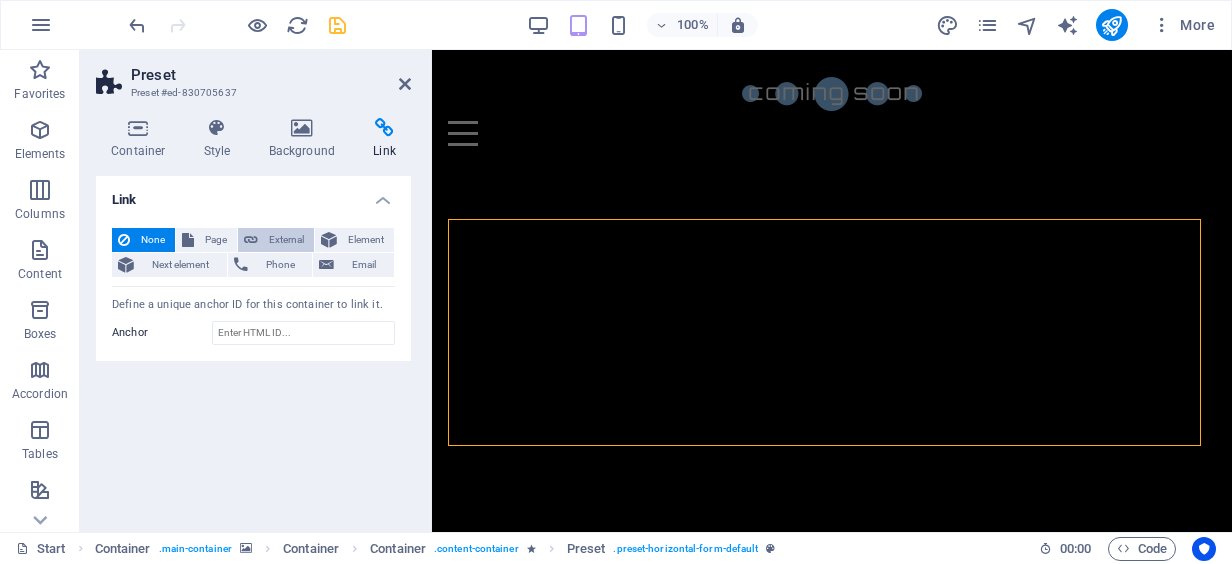 click on "External" at bounding box center [286, 240] 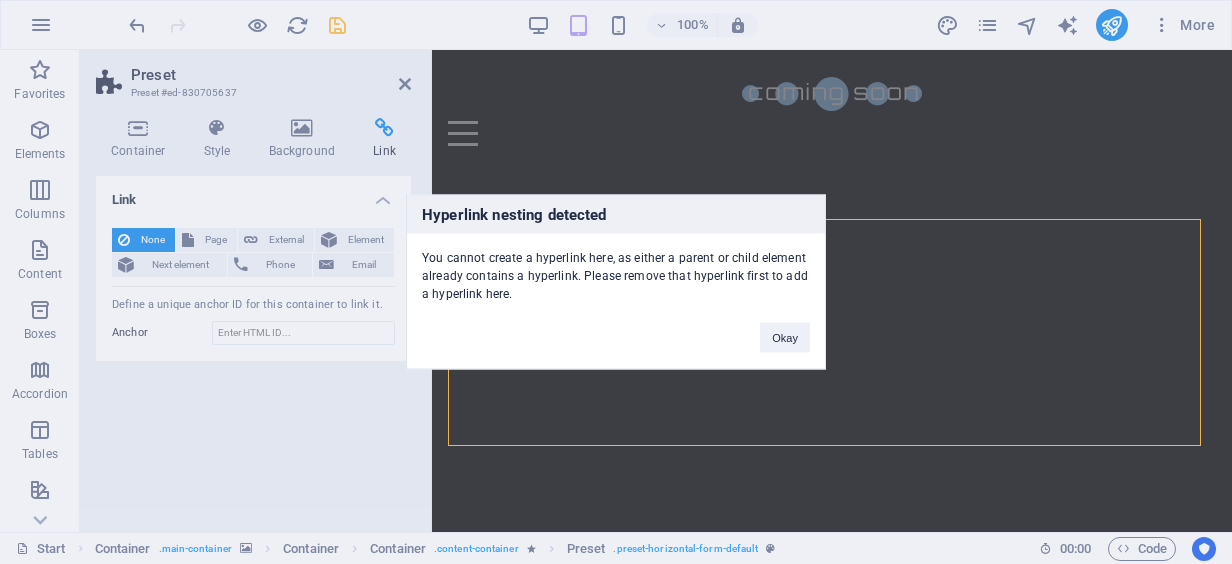 click on "Hyperlink nesting detected You cannot create a hyperlink here, as either a parent or child element already contains a hyperlink. Please remove that hyperlink first to add a hyperlink here. Okay" at bounding box center [616, 282] 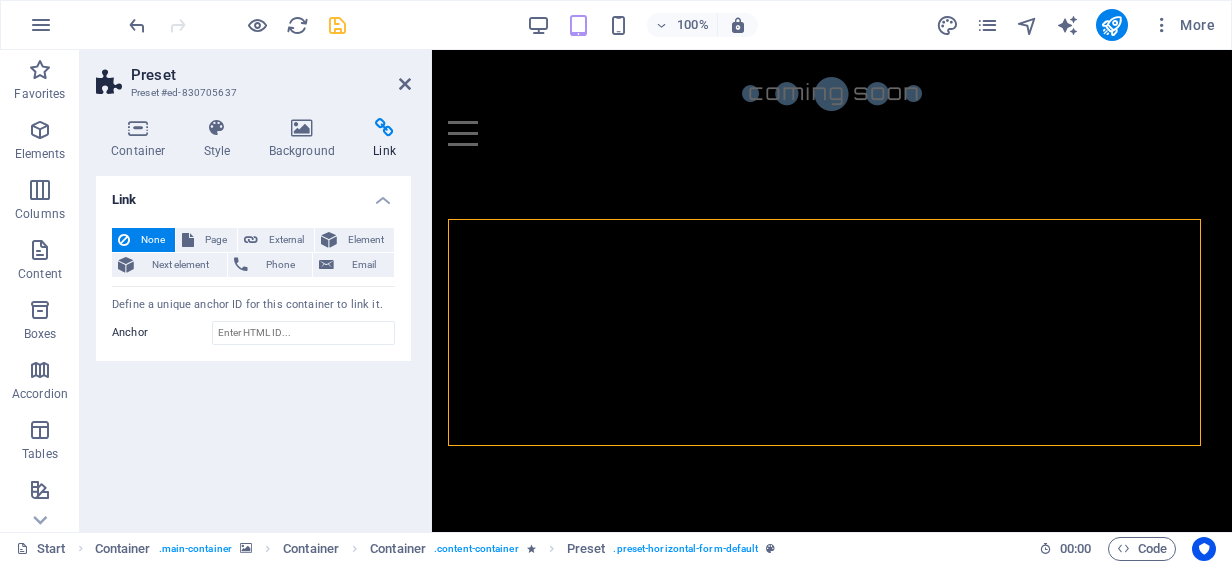 click on "Element" at bounding box center (365, 240) 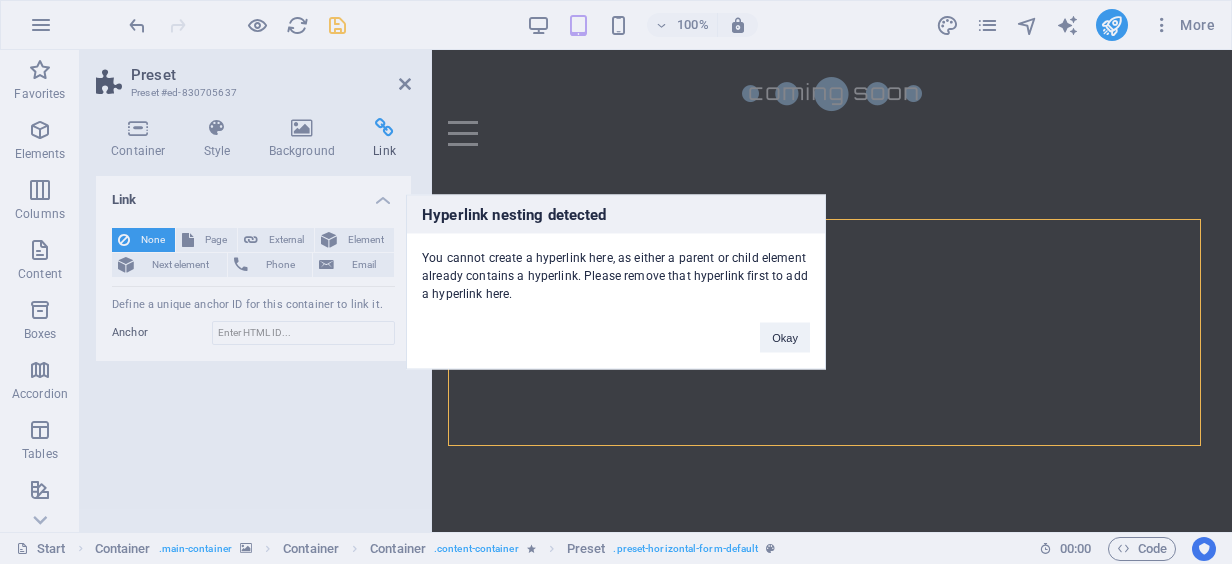 click on "Hyperlink nesting detected You cannot create a hyperlink here, as either a parent or child element already contains a hyperlink. Please remove that hyperlink first to add a hyperlink here. Okay" at bounding box center (616, 282) 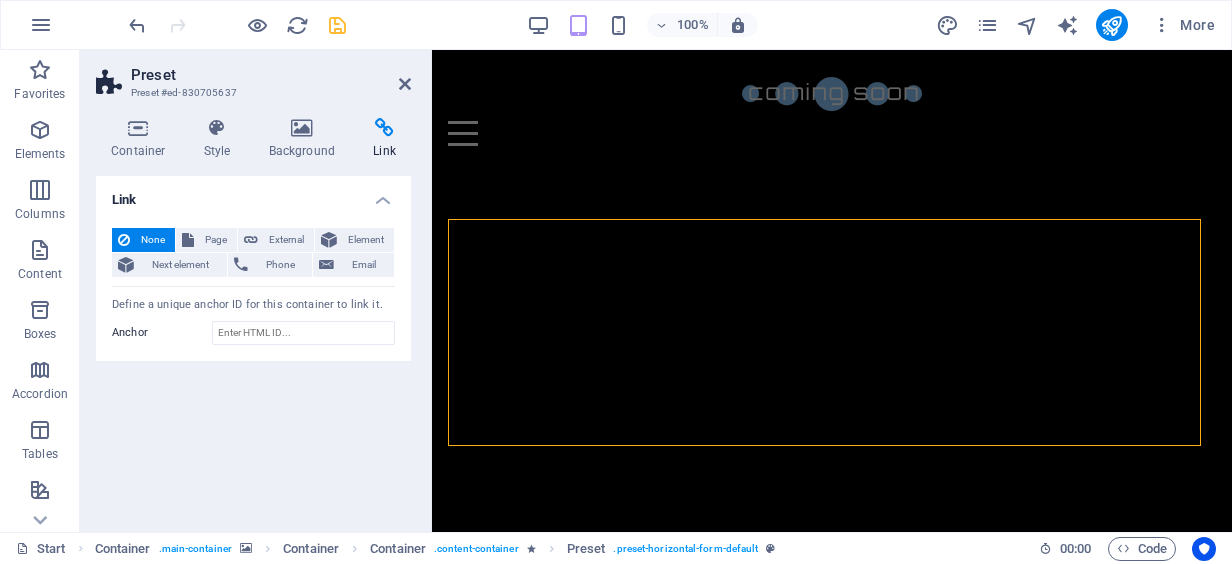 click on "Email" at bounding box center (364, 265) 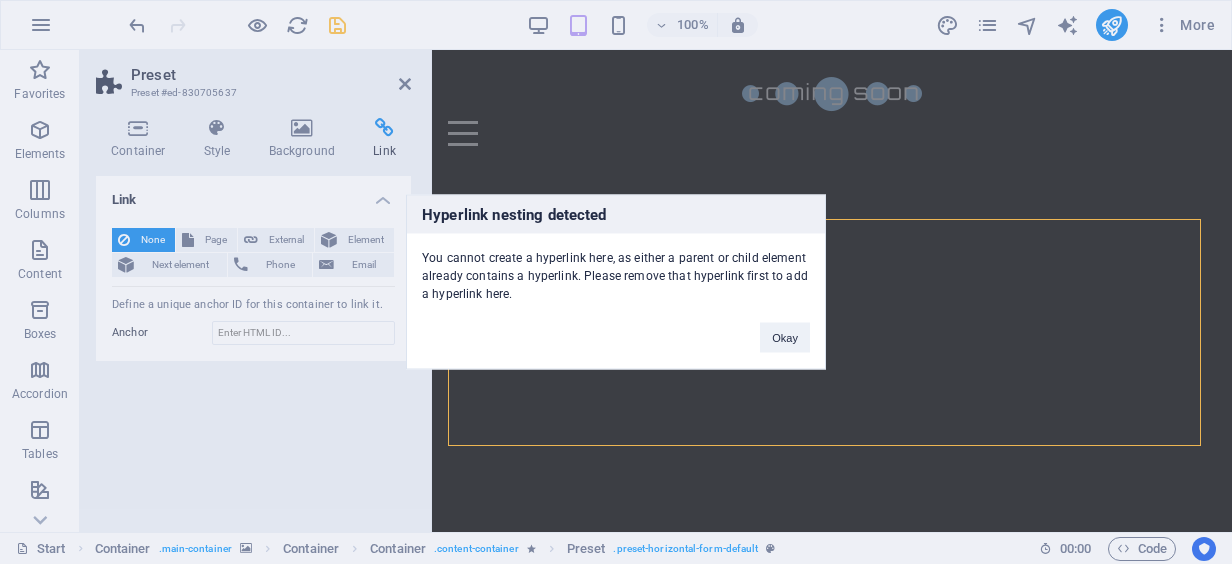 click on "Hyperlink nesting detected You cannot create a hyperlink here, as either a parent or child element already contains a hyperlink. Please remove that hyperlink first to add a hyperlink here. Okay" at bounding box center [616, 282] 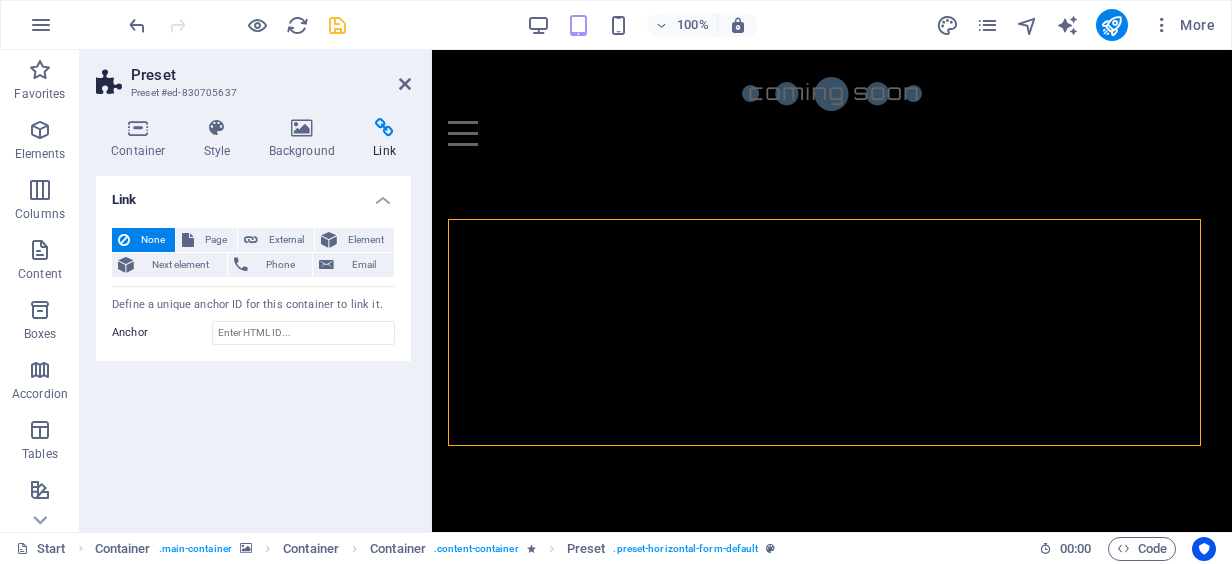 click on "Container" at bounding box center [142, 139] 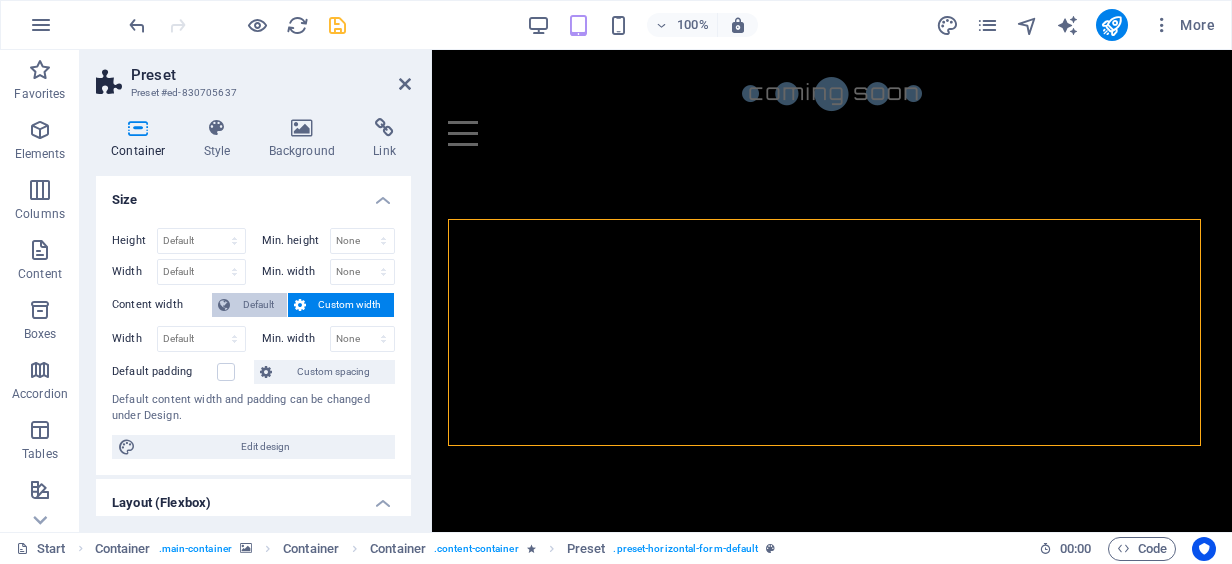 click on "Default" at bounding box center [258, 305] 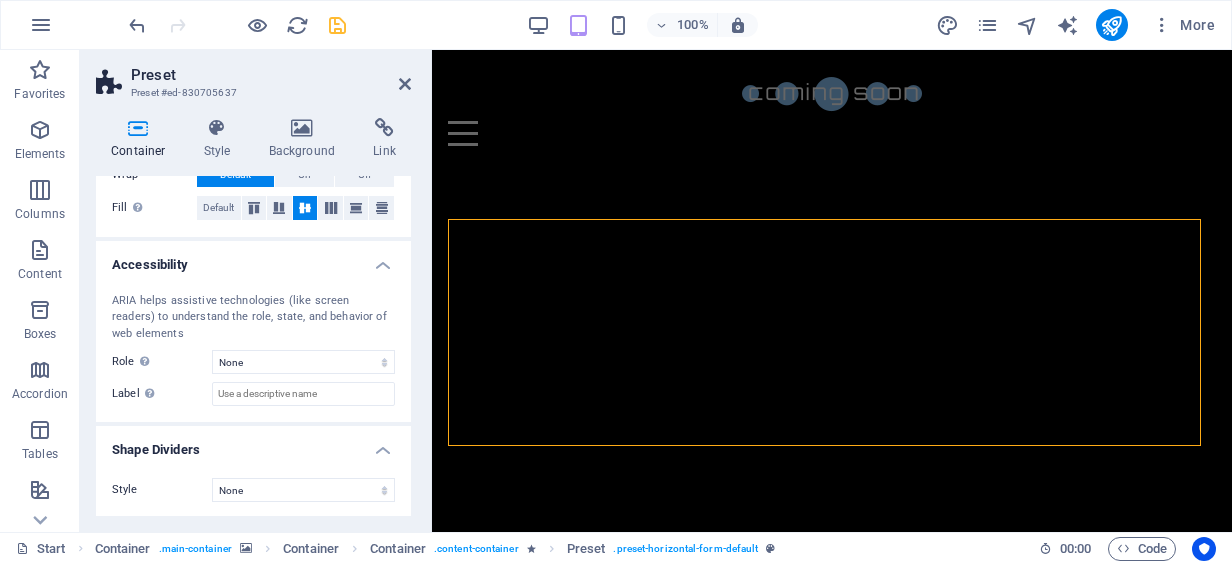 scroll, scrollTop: 0, scrollLeft: 0, axis: both 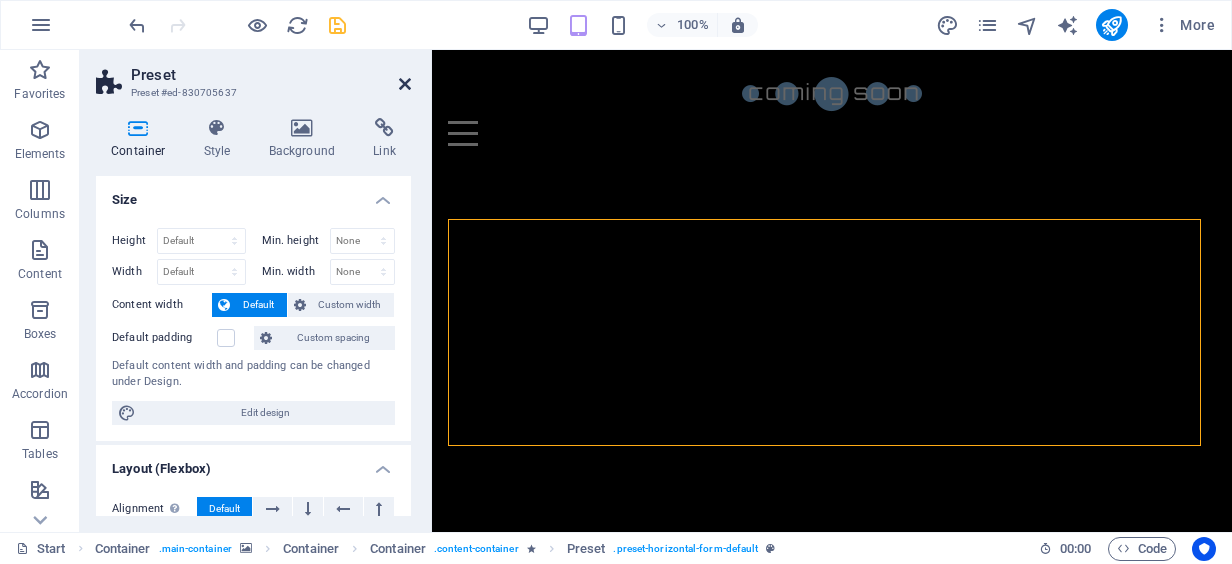click at bounding box center [405, 84] 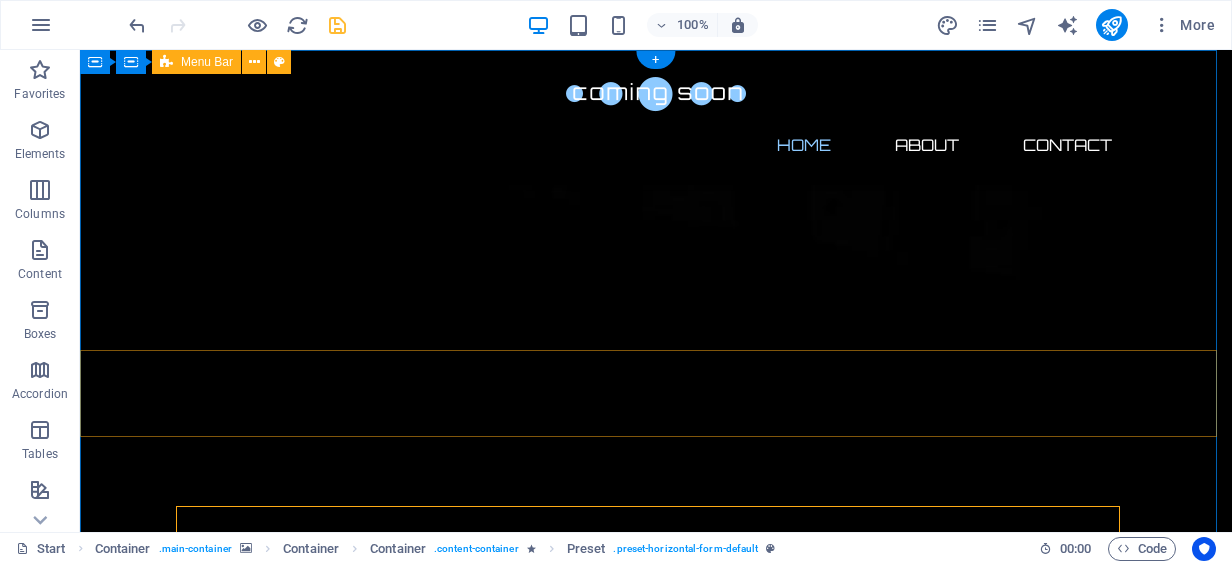 scroll, scrollTop: 0, scrollLeft: 0, axis: both 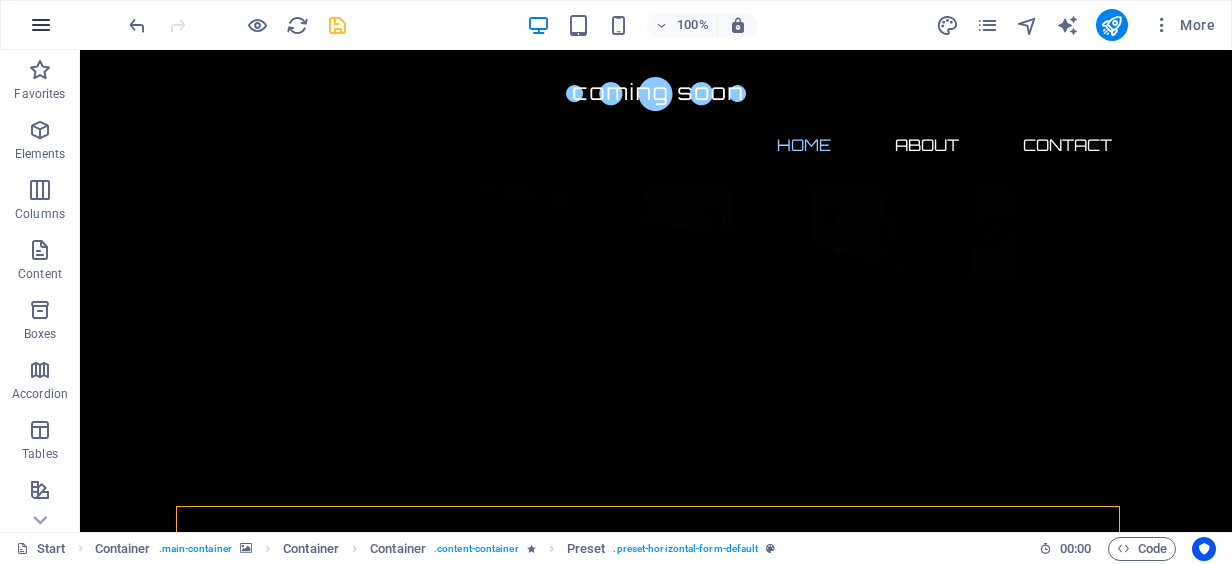 click at bounding box center (41, 25) 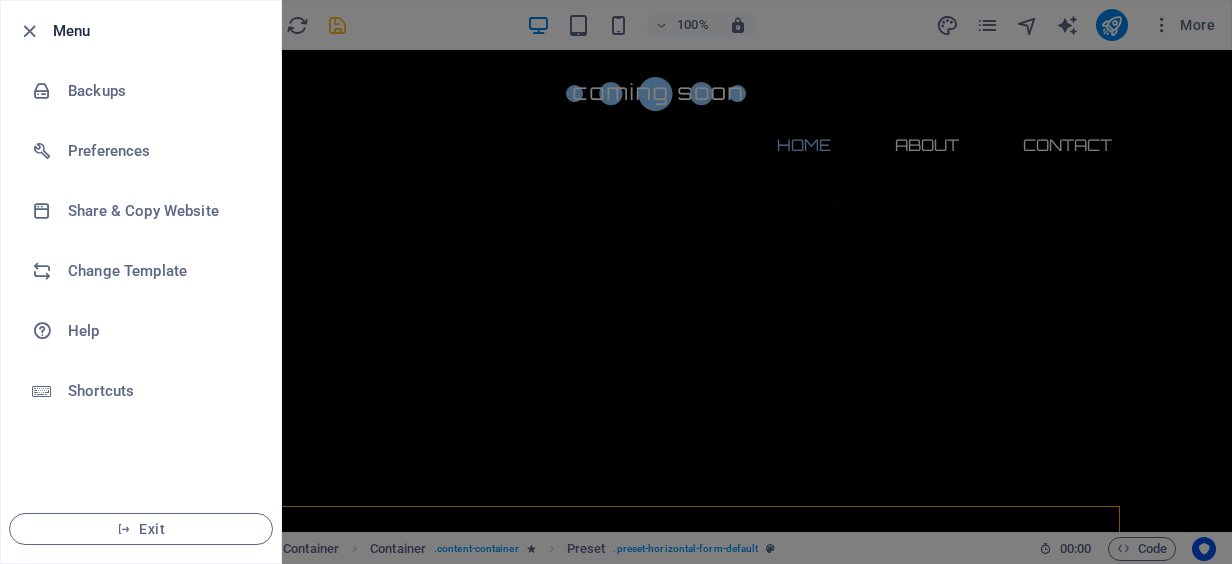 click at bounding box center (616, 282) 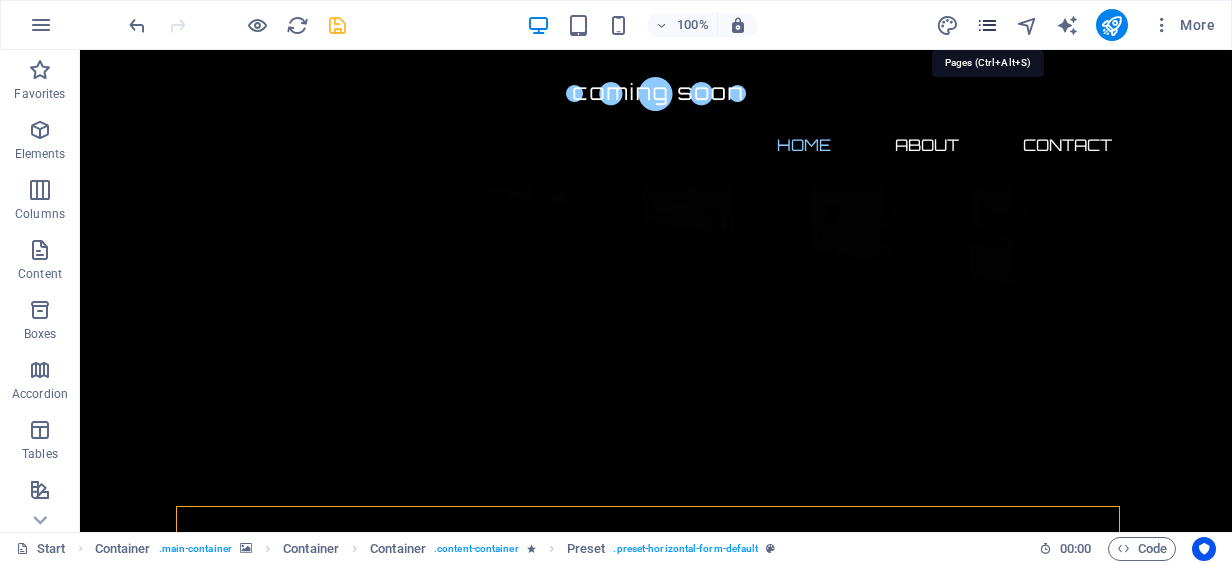 click at bounding box center [987, 25] 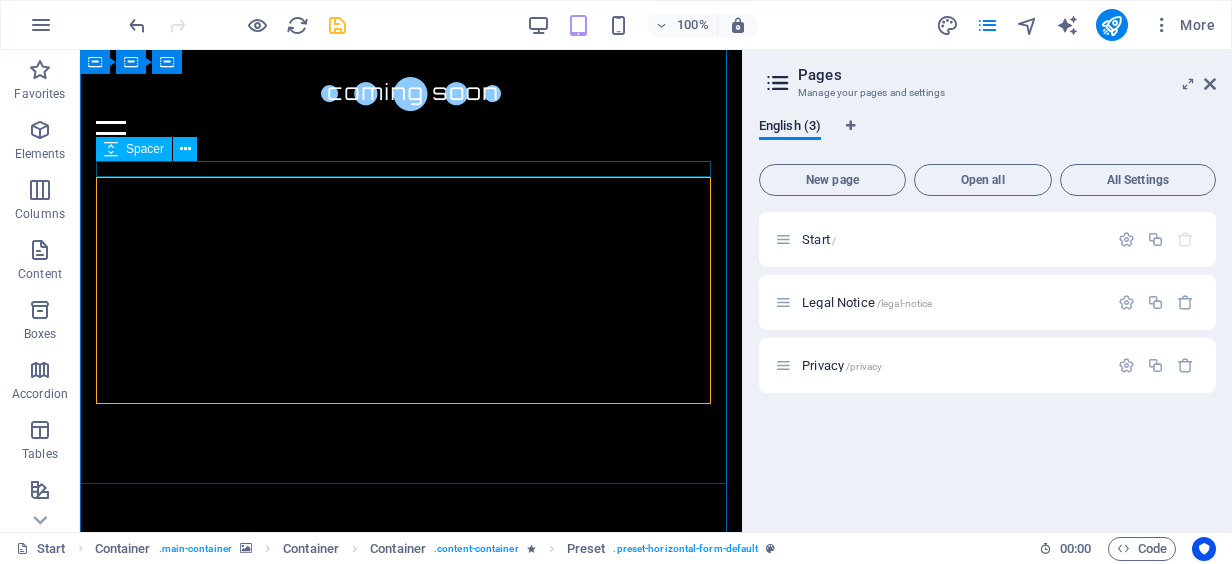 scroll, scrollTop: 0, scrollLeft: 0, axis: both 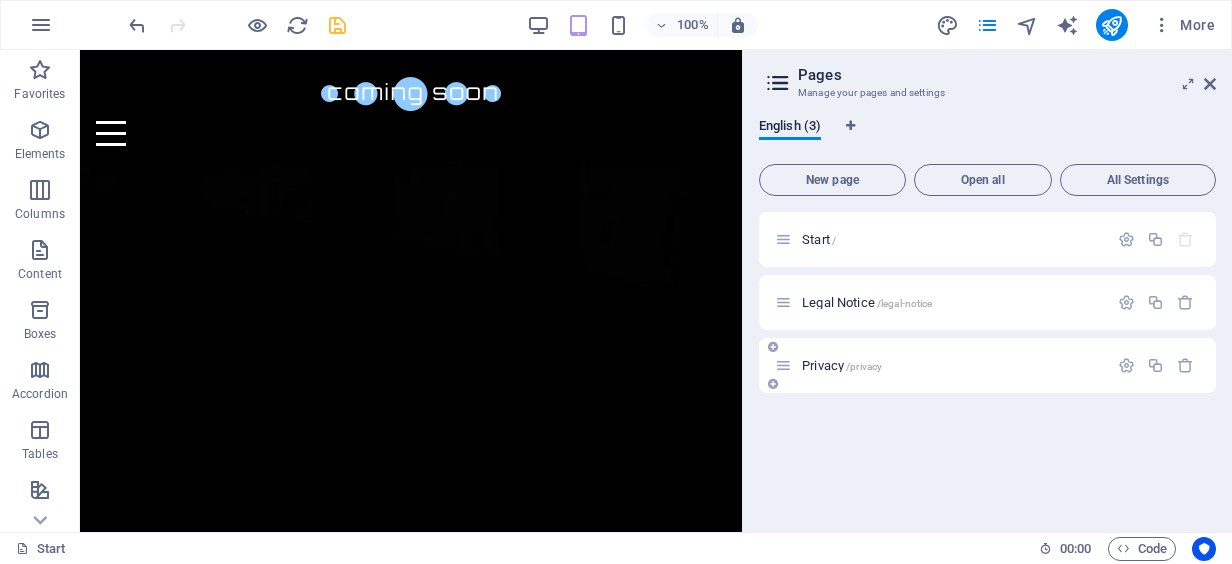 click on "Privacy /privacy" at bounding box center (941, 365) 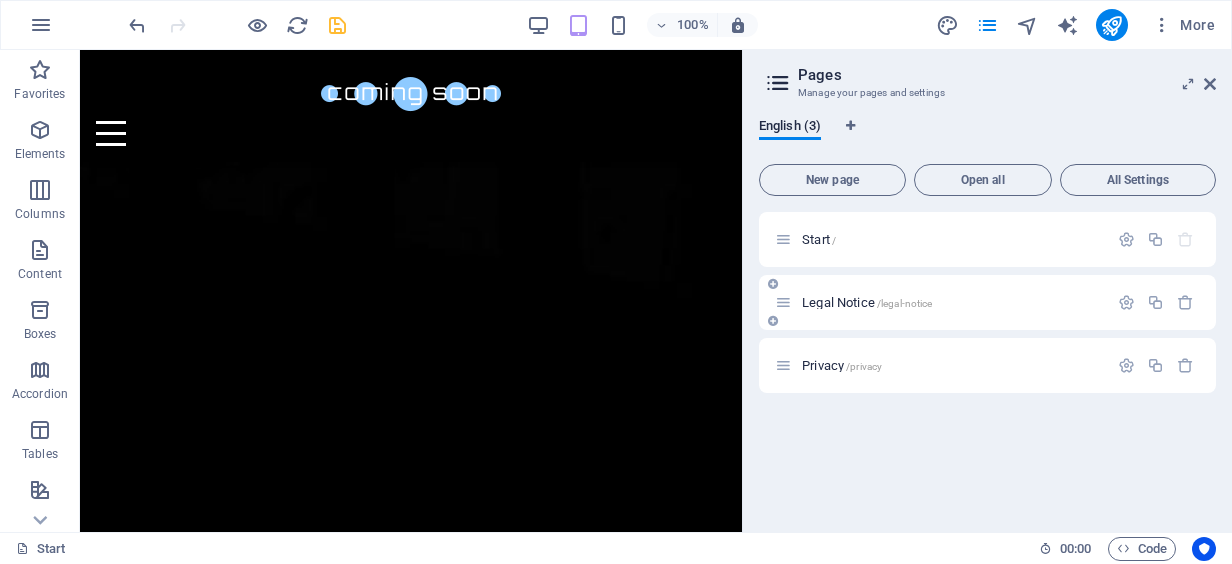 click on "Legal Notice /legal-notice" at bounding box center [952, 302] 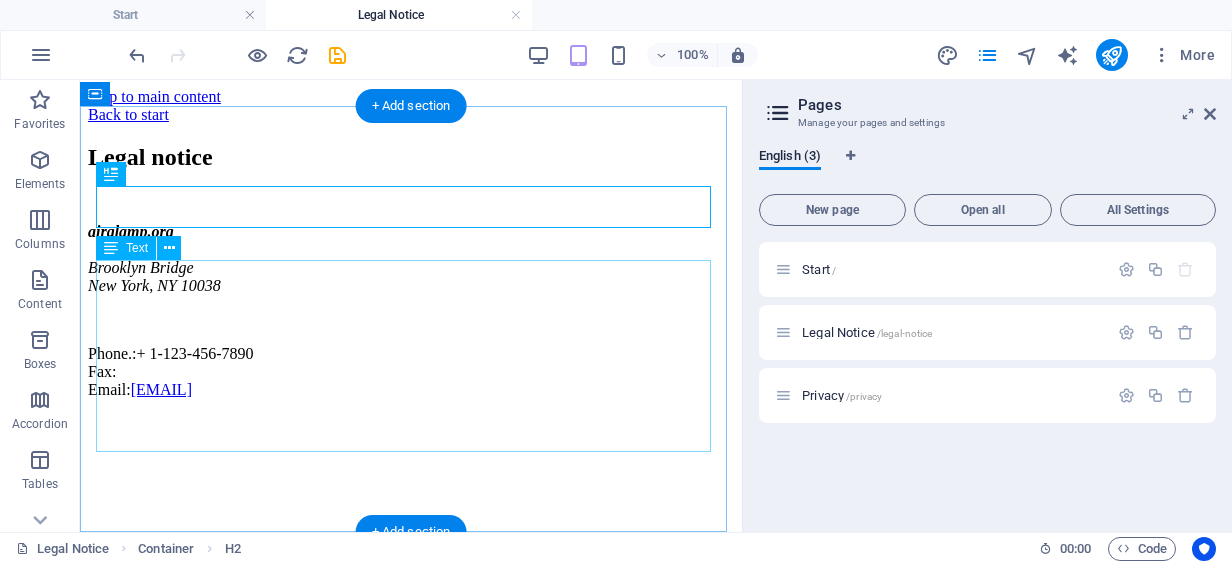 scroll, scrollTop: 0, scrollLeft: 0, axis: both 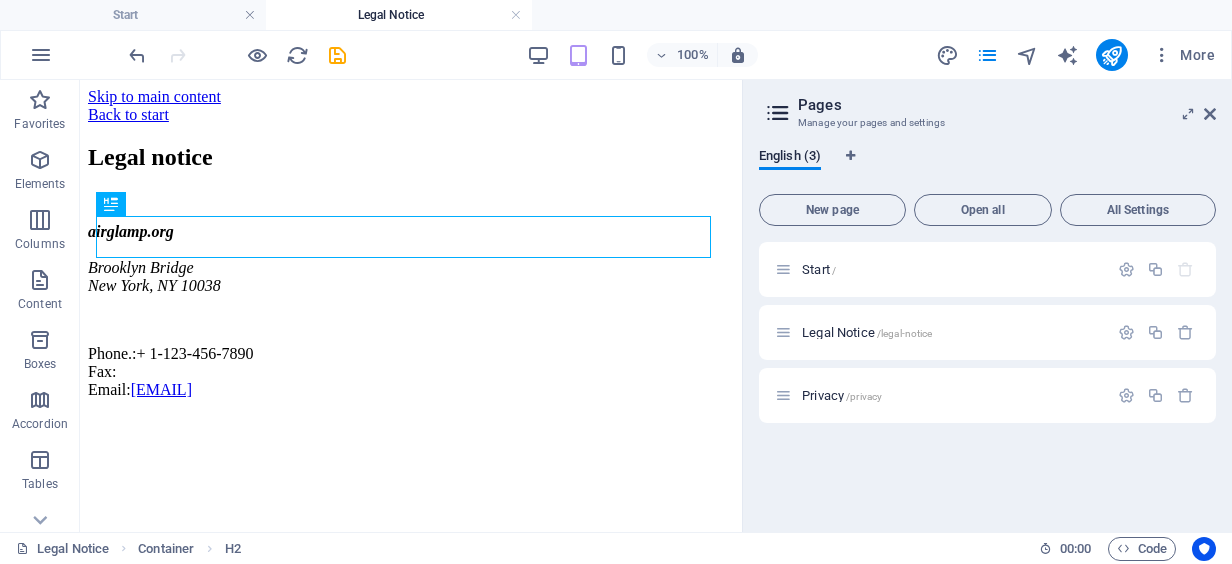 click on "Privacy /privacy" at bounding box center (952, 395) 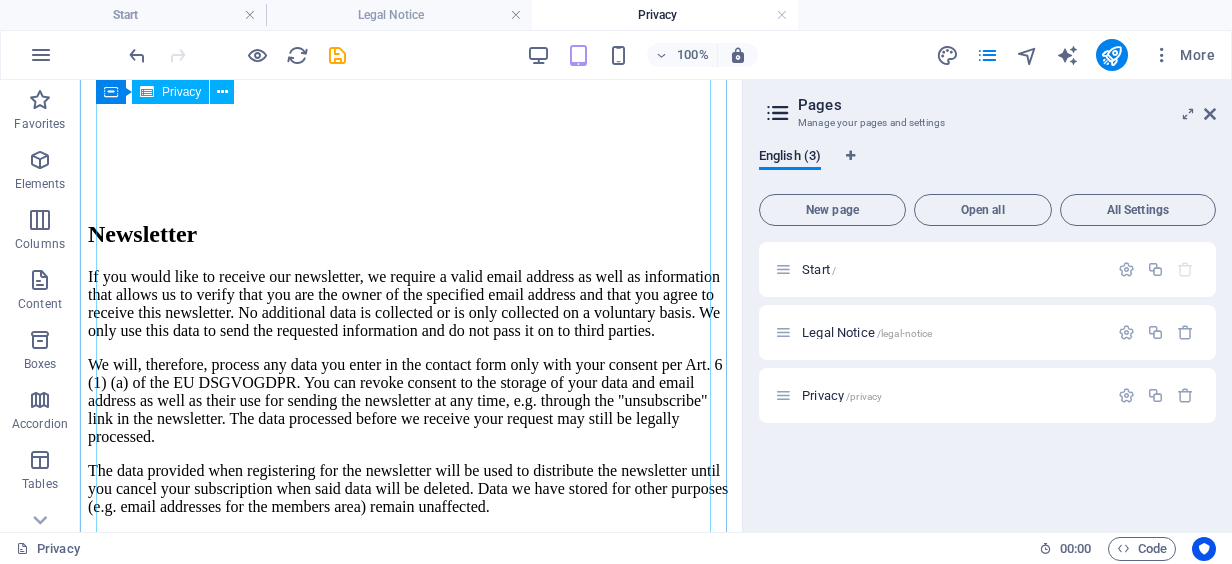scroll, scrollTop: 5662, scrollLeft: 0, axis: vertical 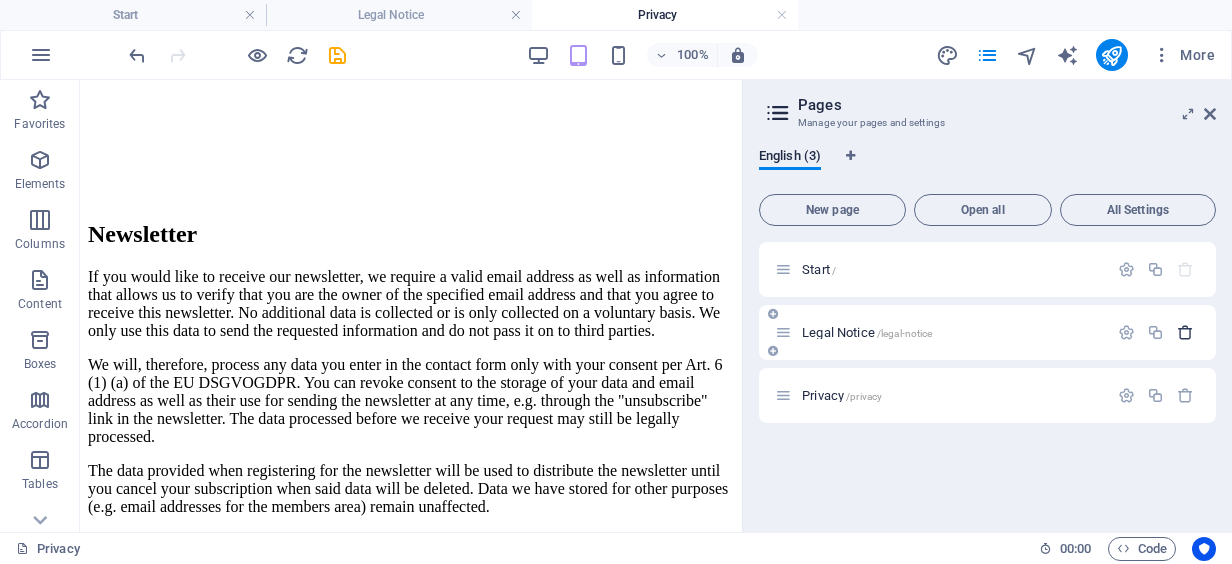 click at bounding box center [1185, 332] 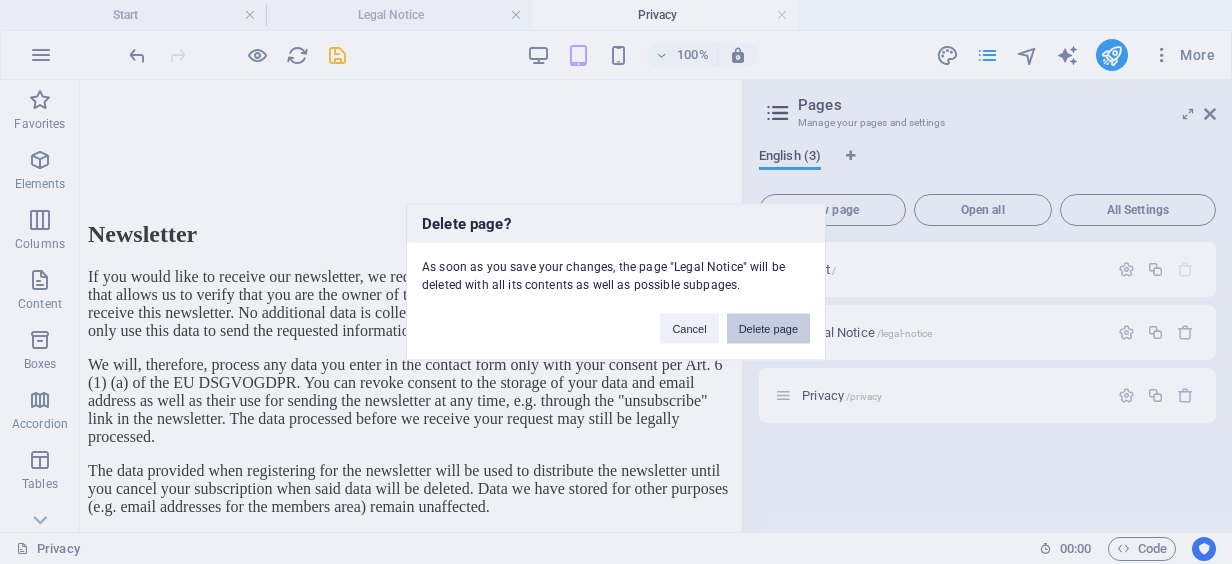 click on "Delete page" at bounding box center [768, 329] 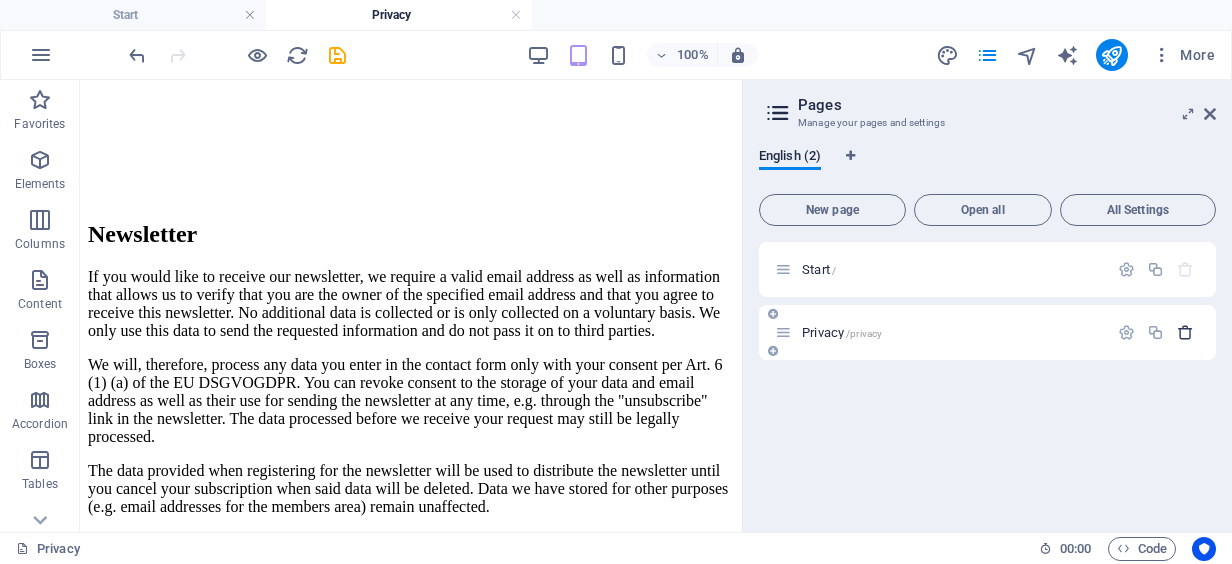 click at bounding box center (1185, 332) 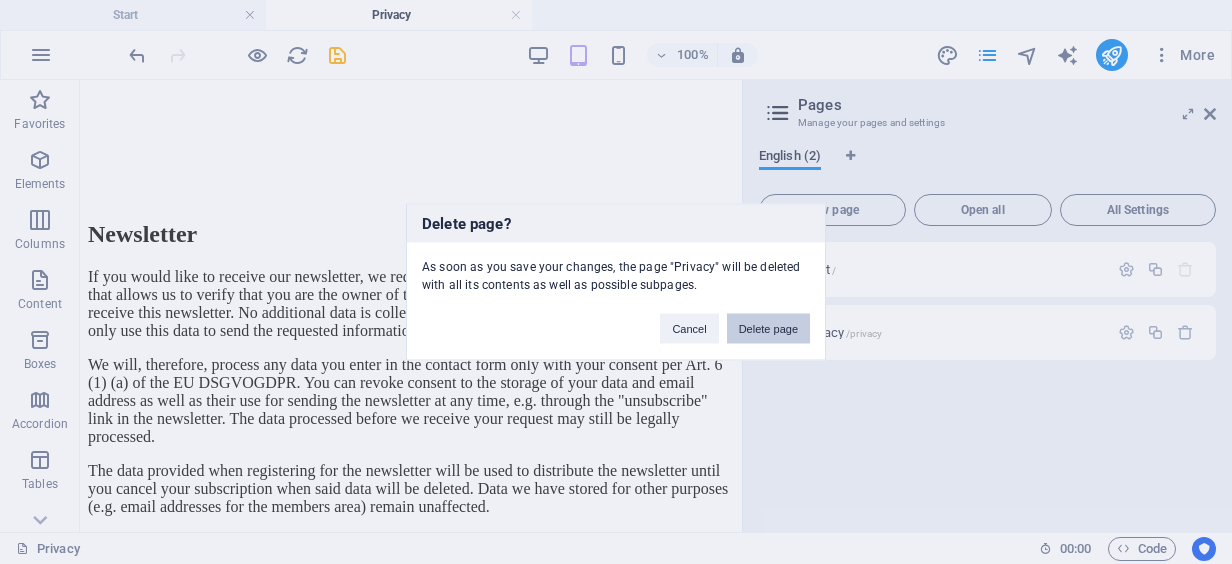 click on "Delete page" at bounding box center (768, 329) 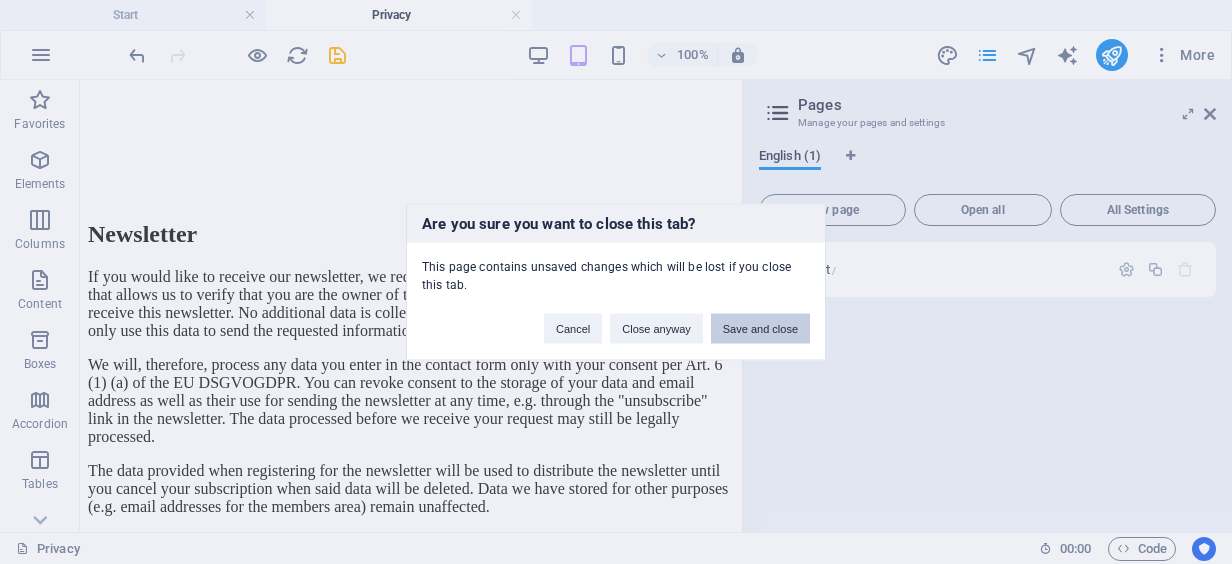 click on "Save and close" at bounding box center (760, 329) 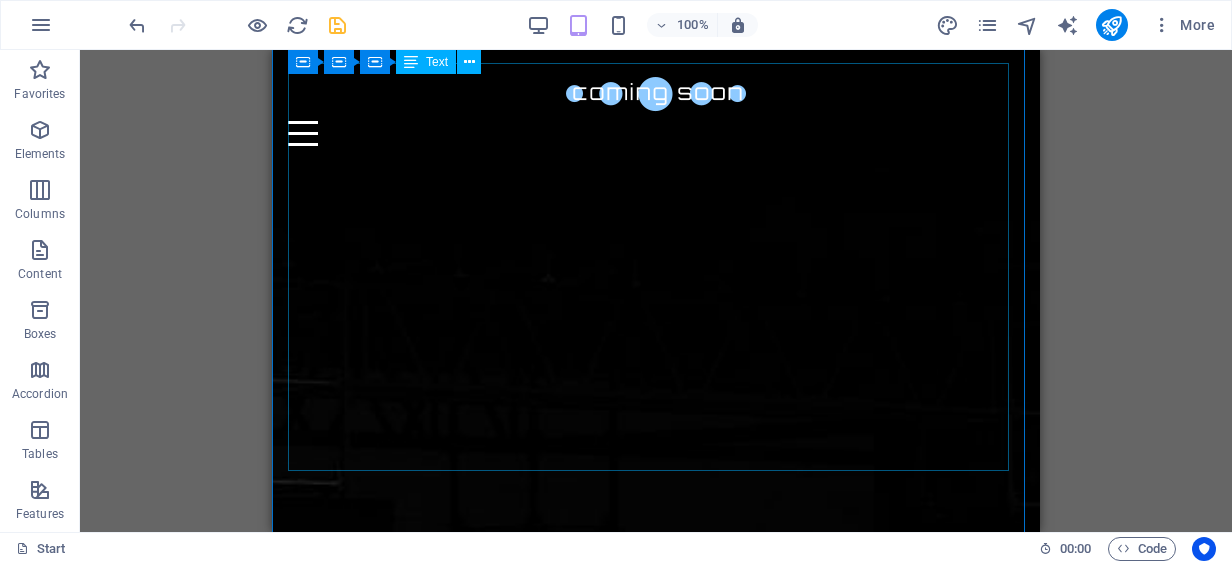 scroll, scrollTop: 800, scrollLeft: 0, axis: vertical 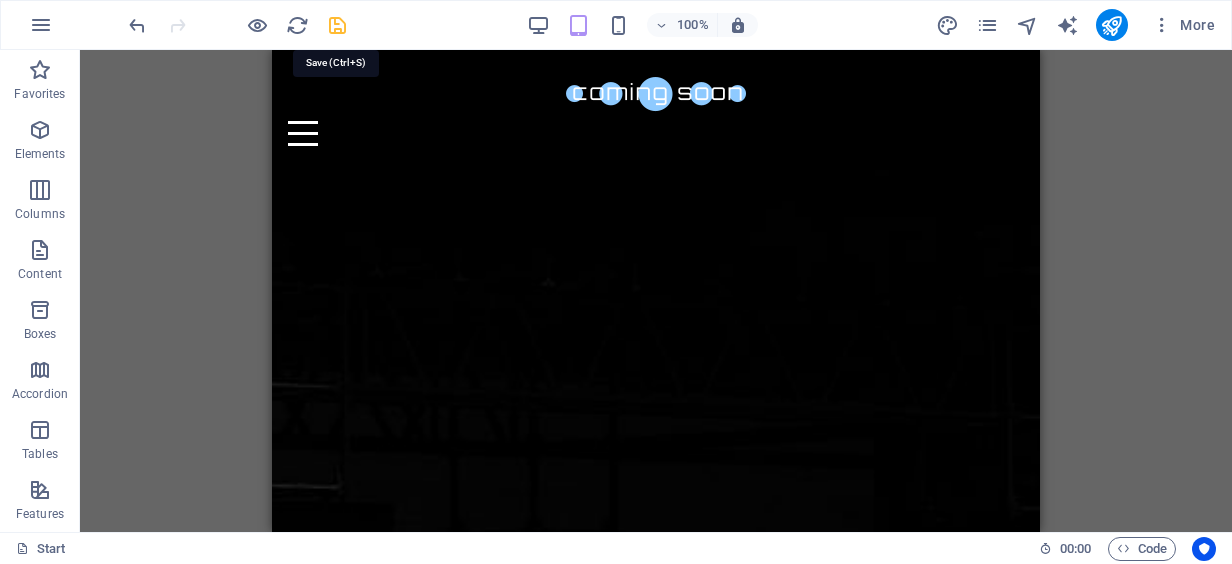 click at bounding box center [337, 25] 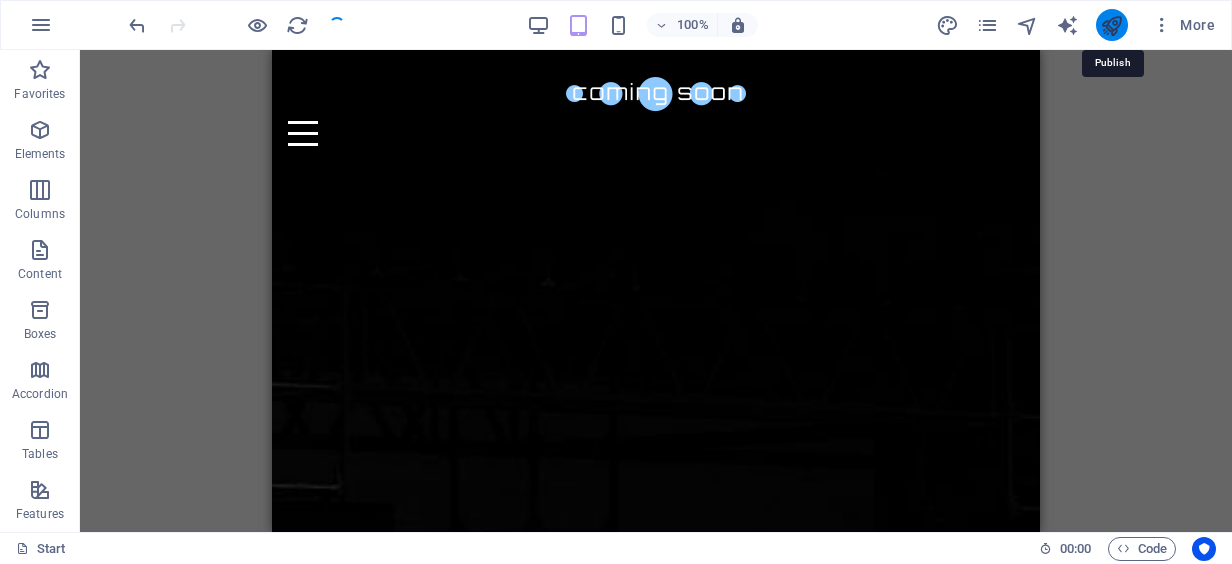 click at bounding box center [1111, 25] 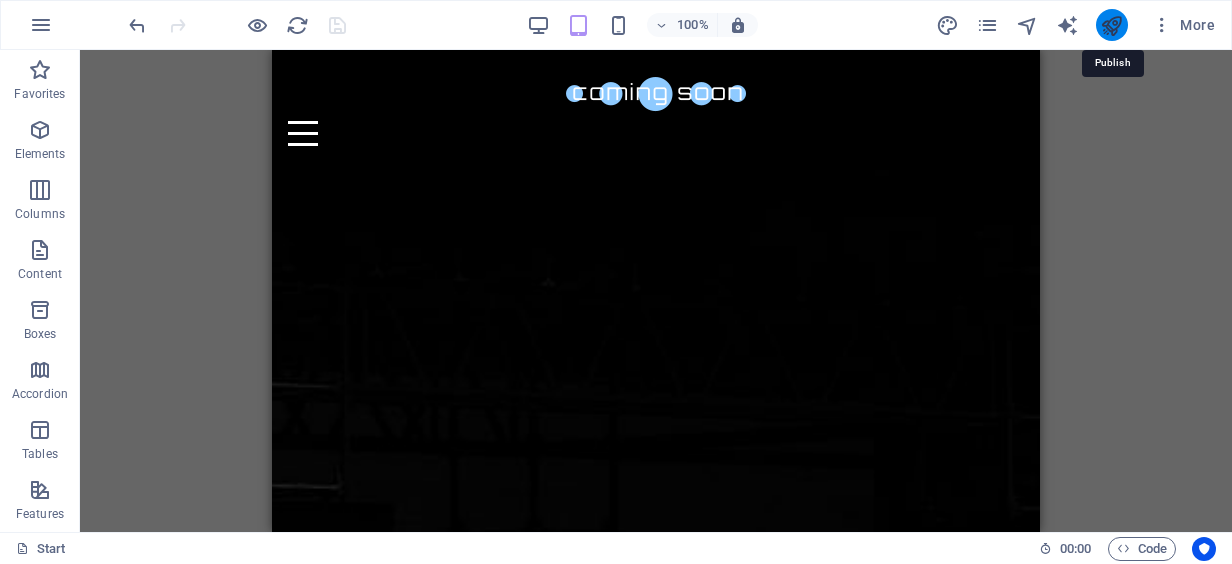 click at bounding box center (1111, 25) 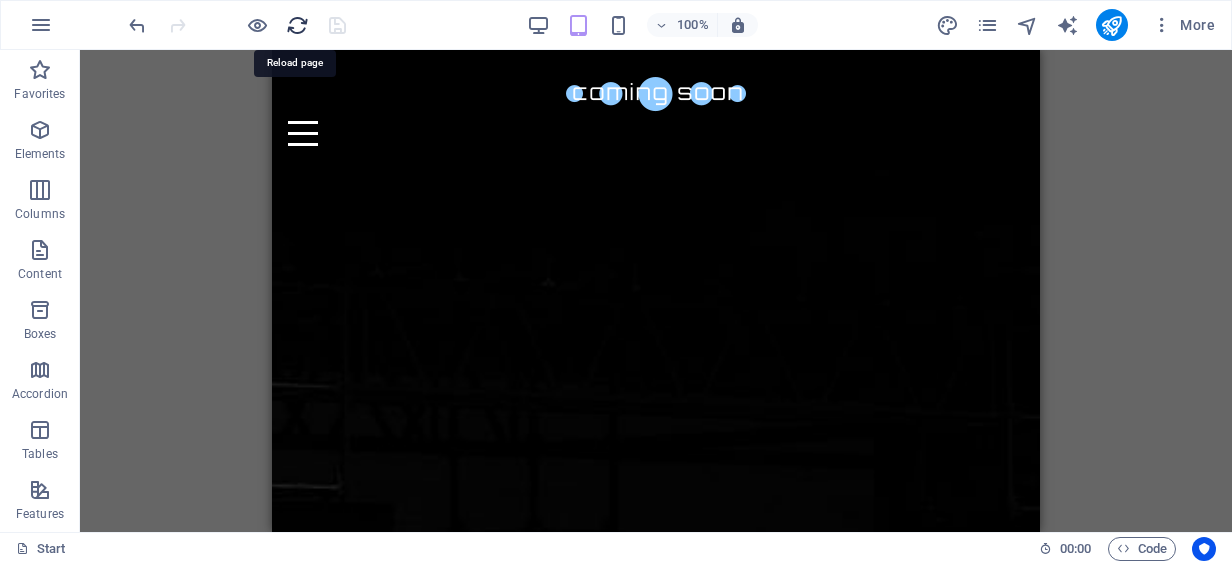 click at bounding box center [297, 25] 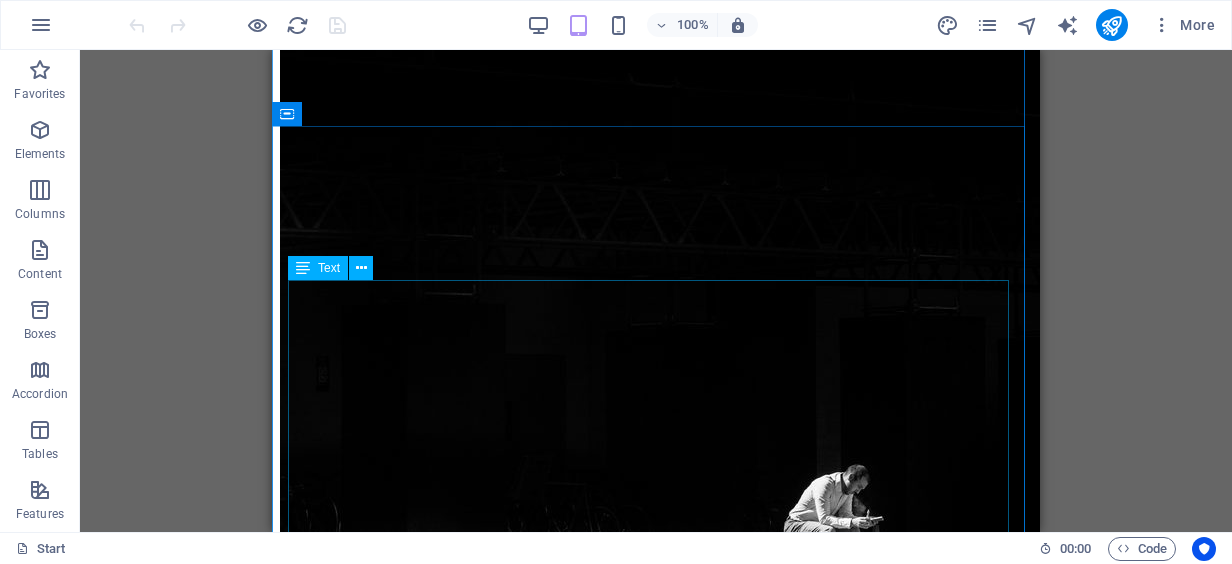 scroll, scrollTop: 0, scrollLeft: 0, axis: both 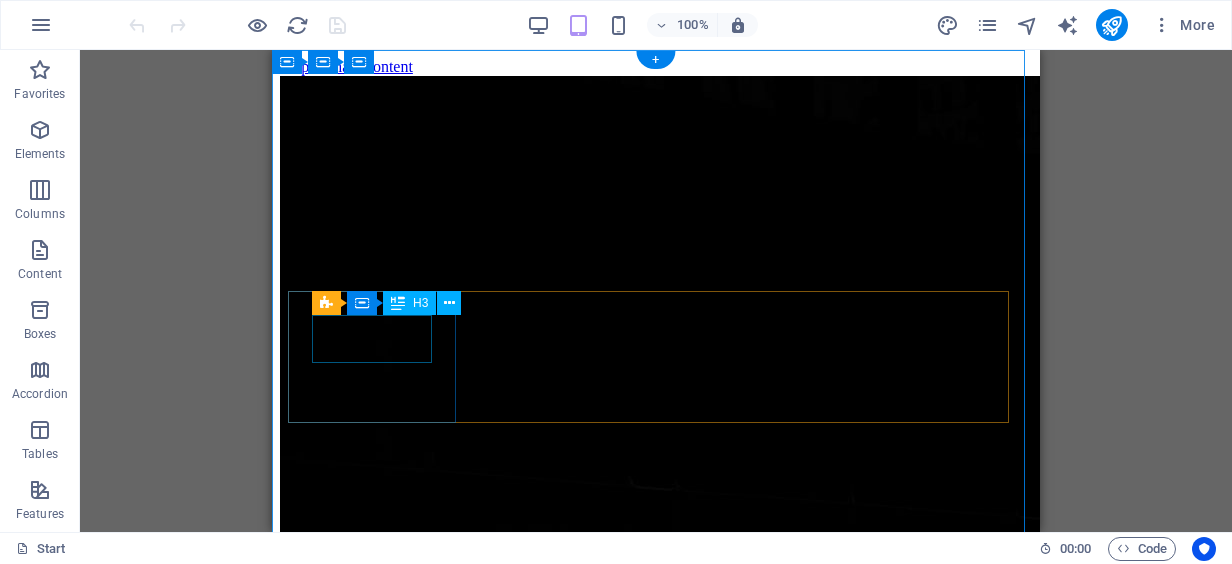 click on "180" at bounding box center [656, 2549] 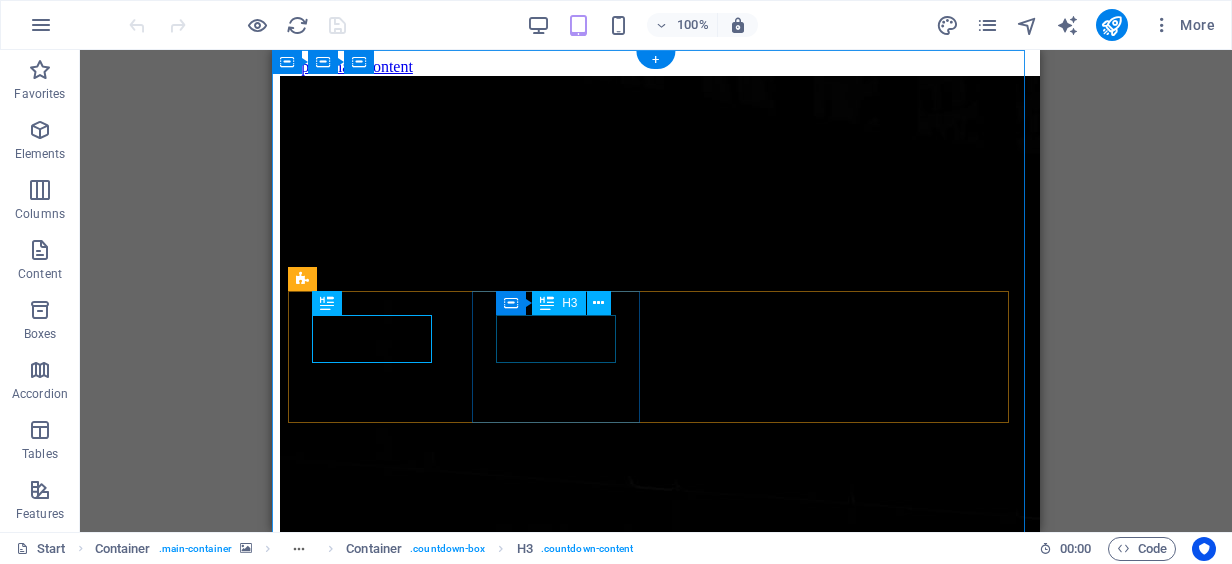 click on "0" at bounding box center [656, 2642] 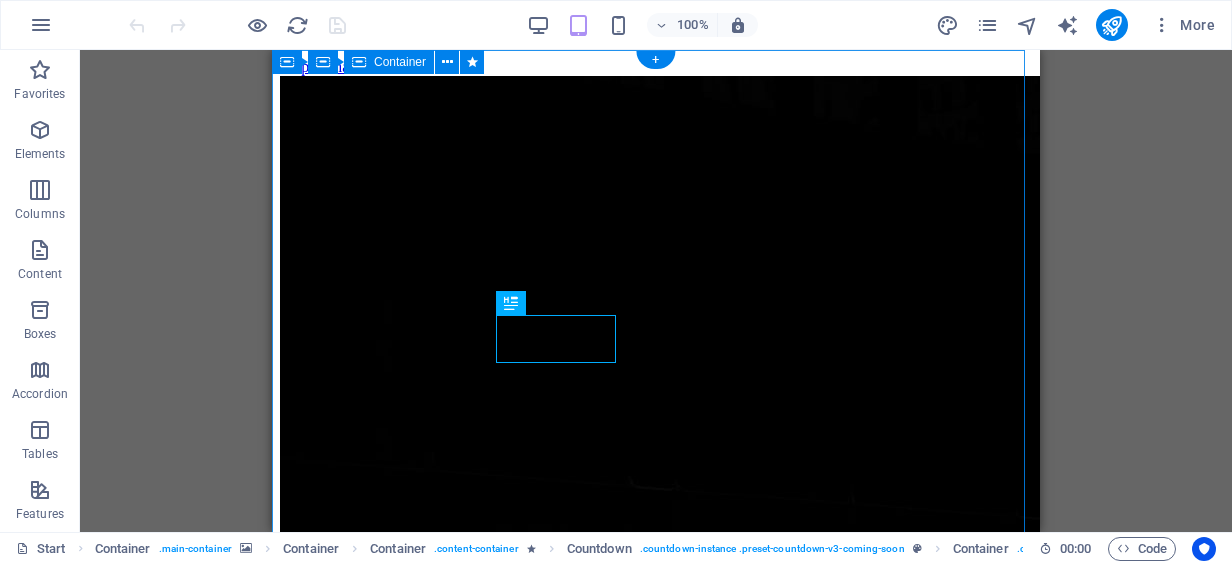 click on "The waiting is going to end soon... 180 Days 0 Hours 0 Minutes 0 Seconds Our website is under construction. We`ll be here soon with our new awesome site, subscribe to be notified.  Notify me   I have read and understand the privacy policy. Unreadable? Load new" at bounding box center (656, 2821) 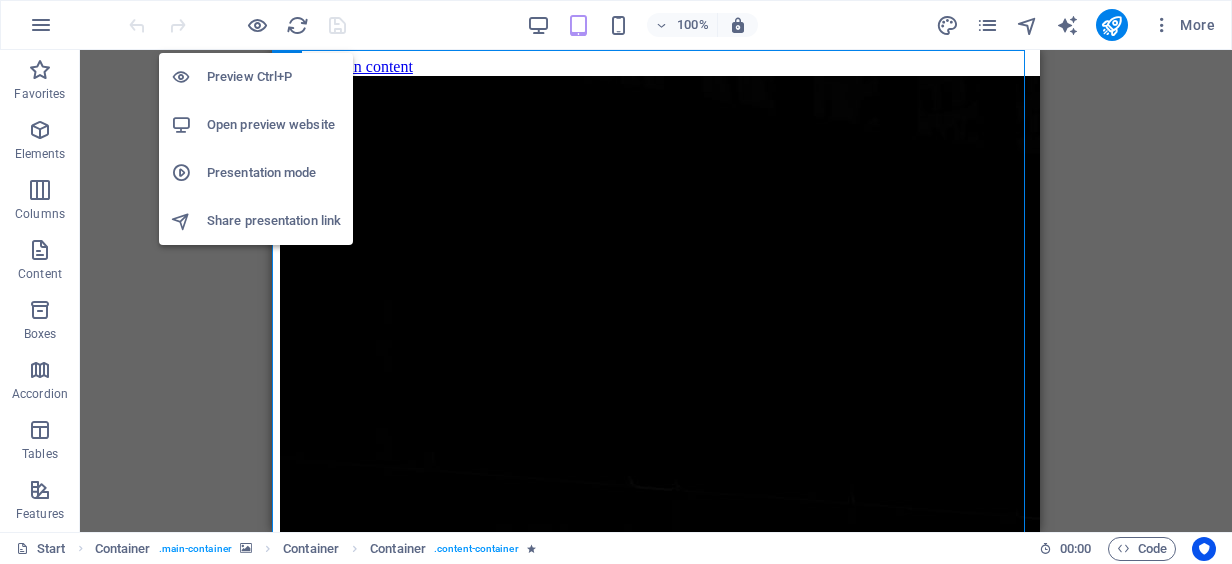 click on "Open preview website" at bounding box center [274, 125] 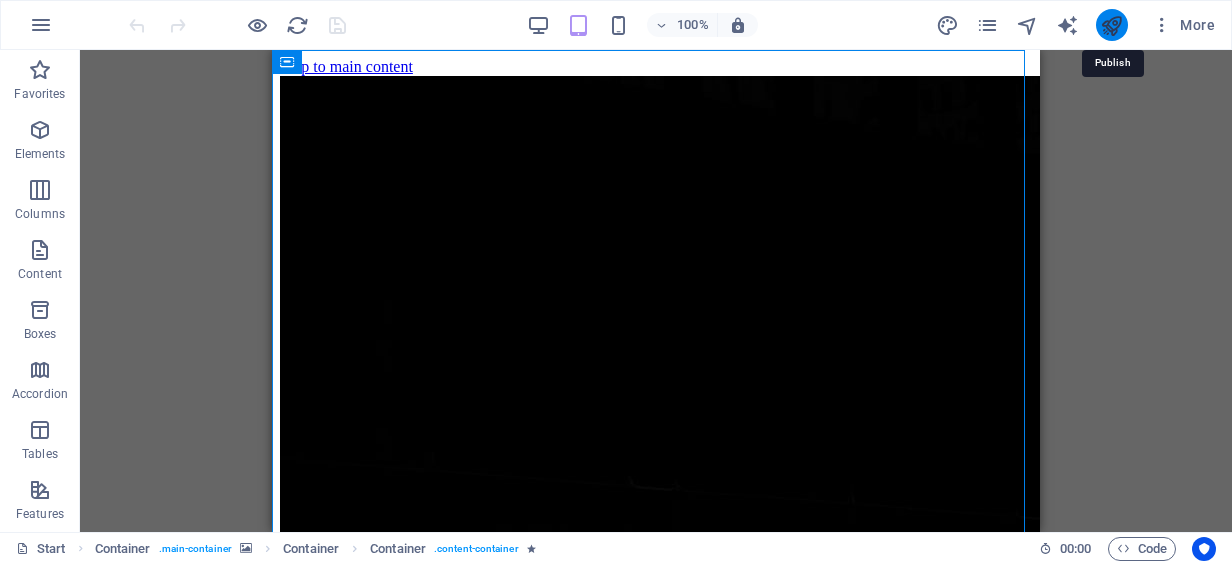 click at bounding box center (1111, 25) 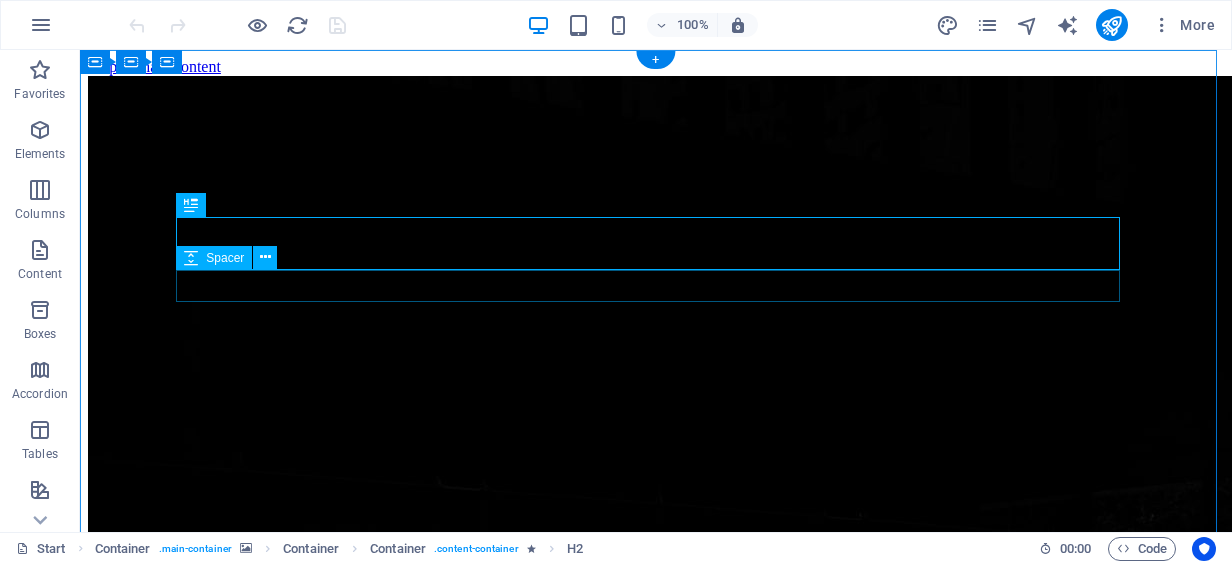 scroll, scrollTop: 0, scrollLeft: 0, axis: both 